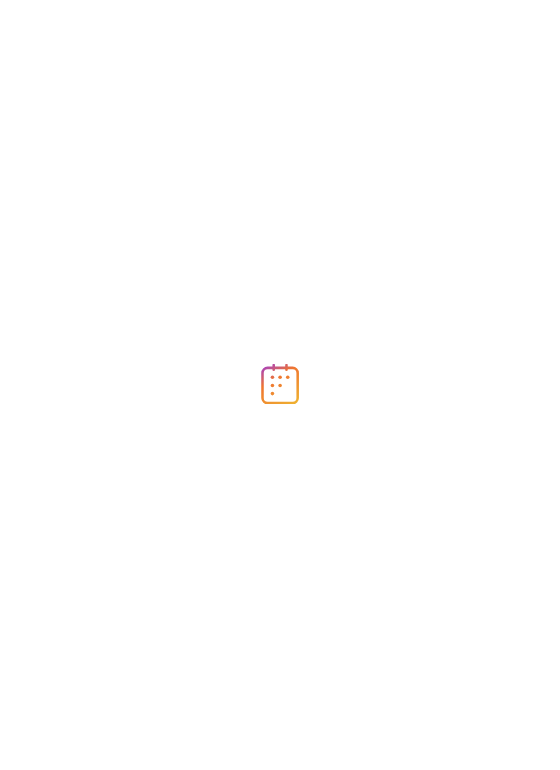 scroll, scrollTop: 0, scrollLeft: 0, axis: both 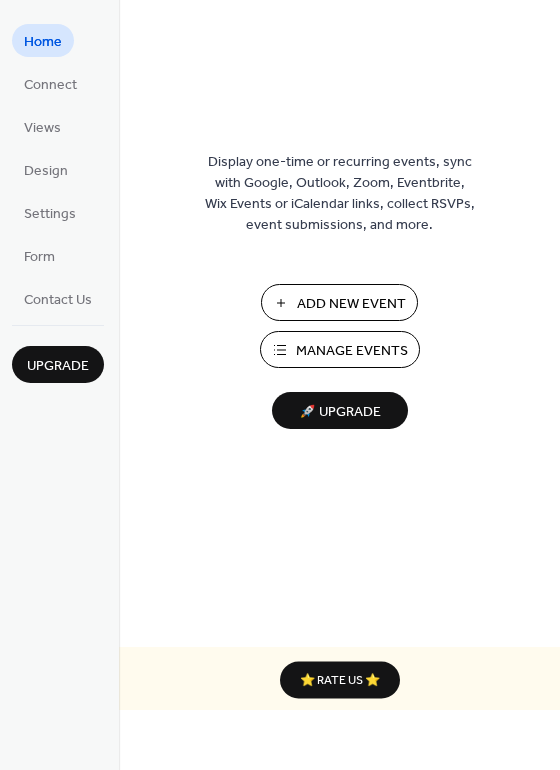 click on "Manage Events" at bounding box center (352, 351) 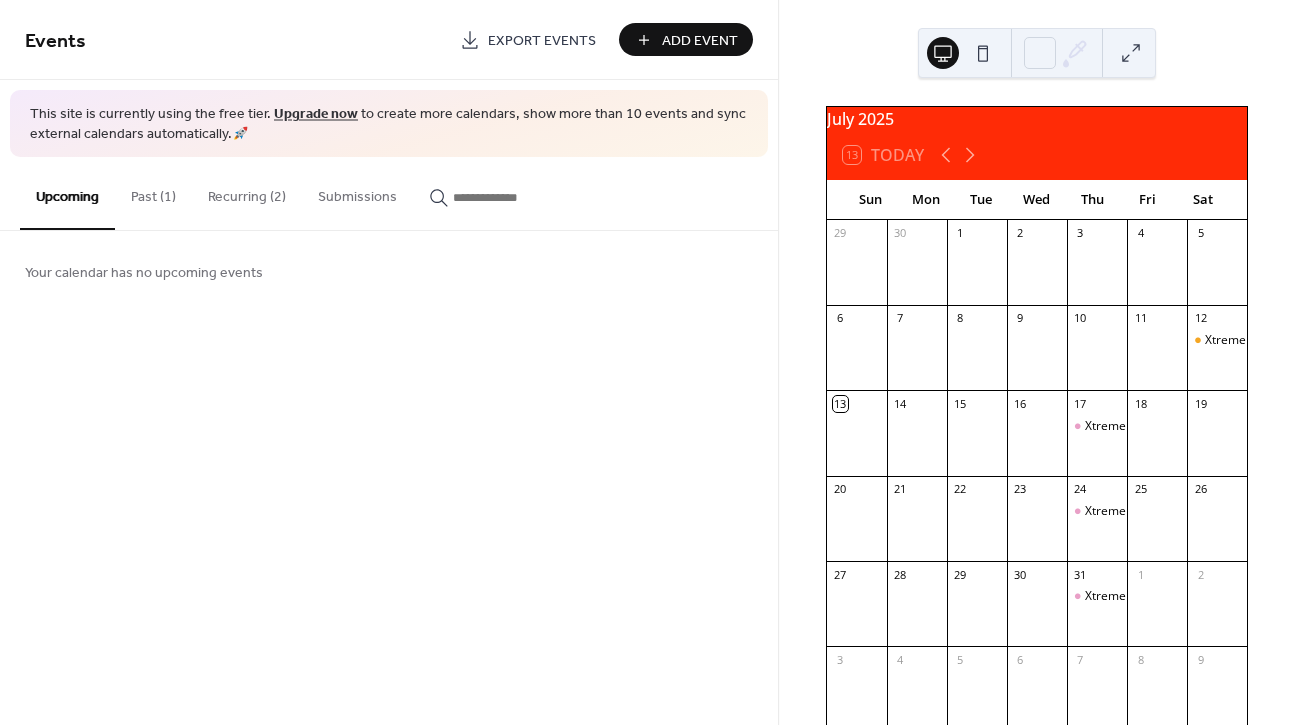 scroll, scrollTop: 0, scrollLeft: 0, axis: both 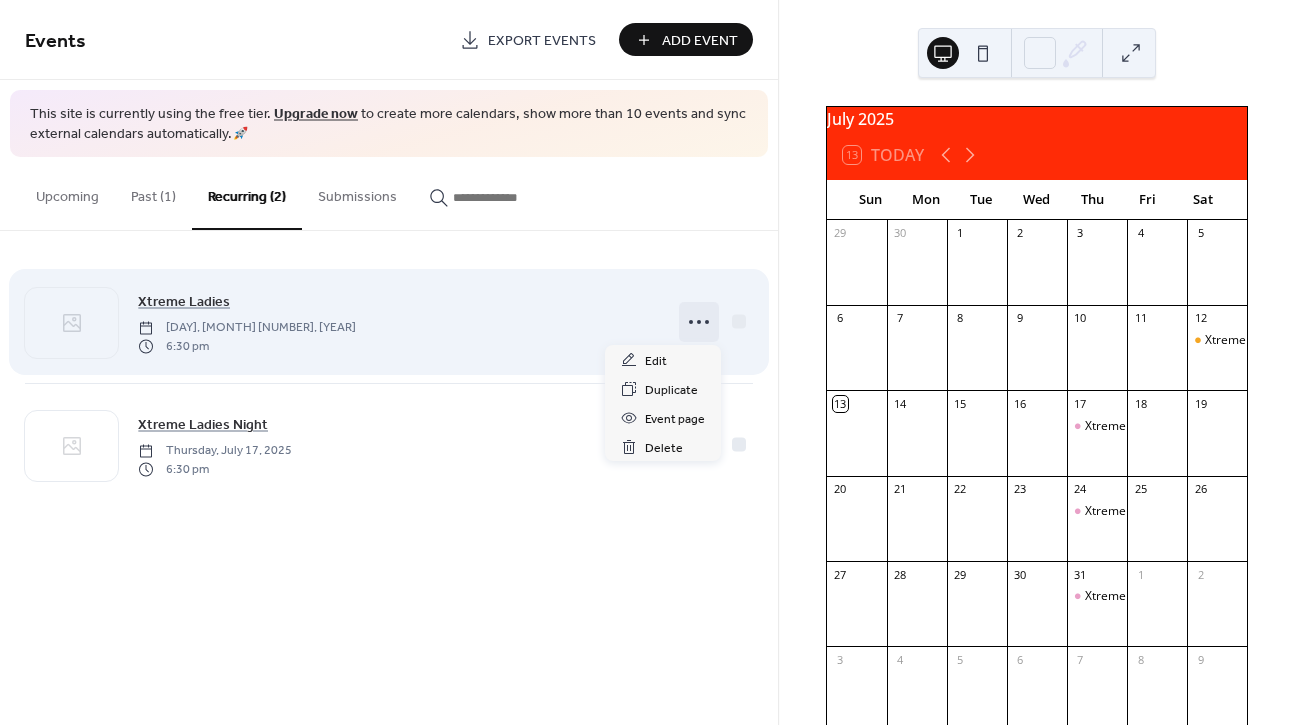 click 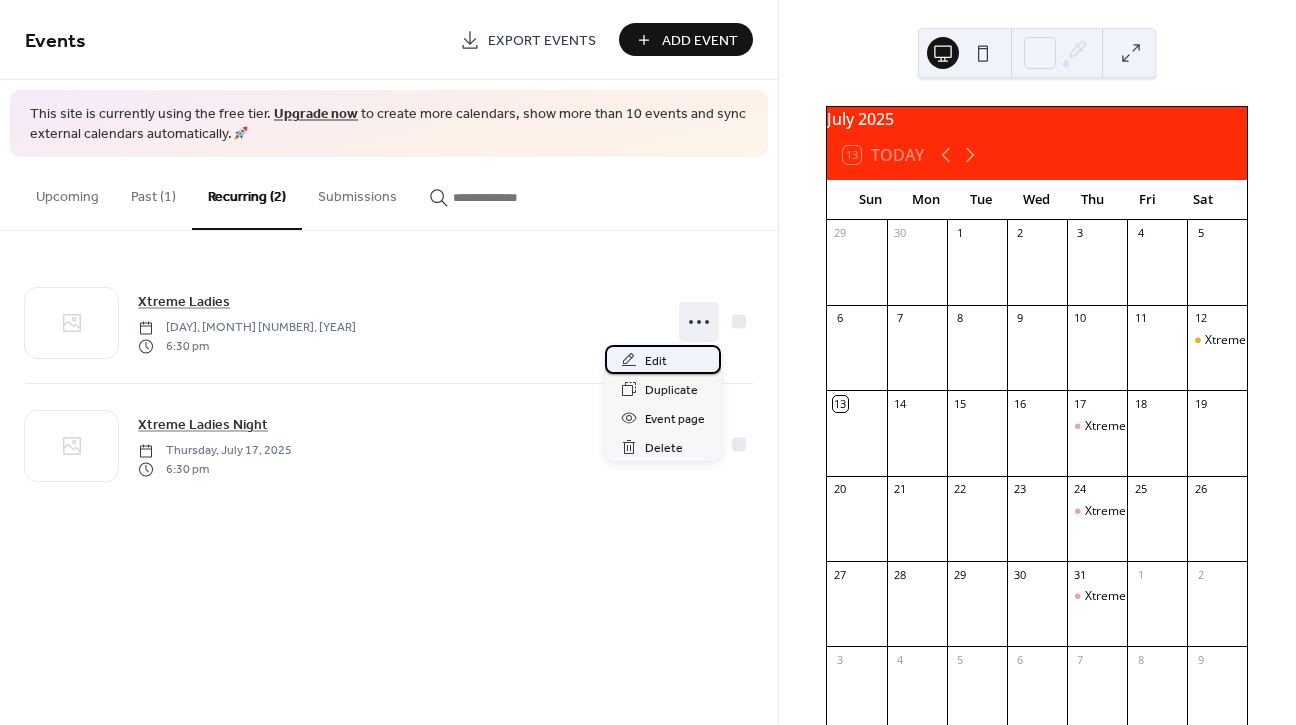 click on "Edit" at bounding box center [656, 361] 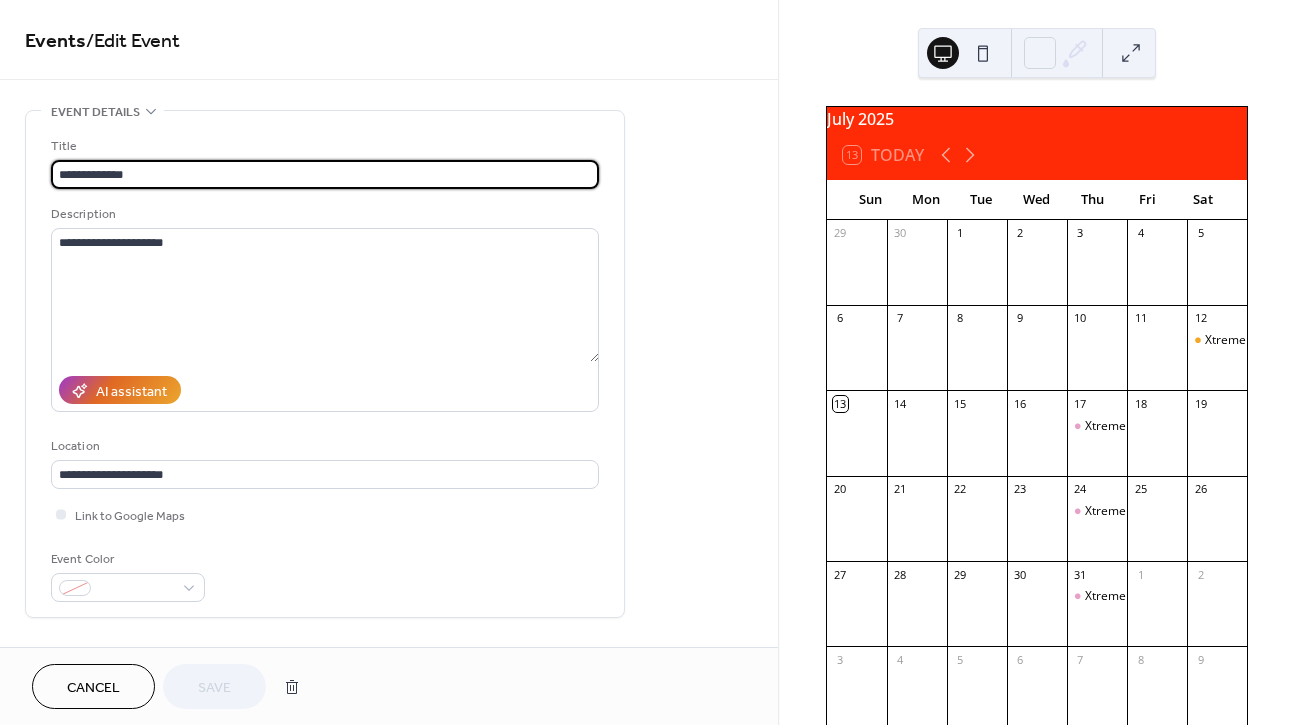 type on "**********" 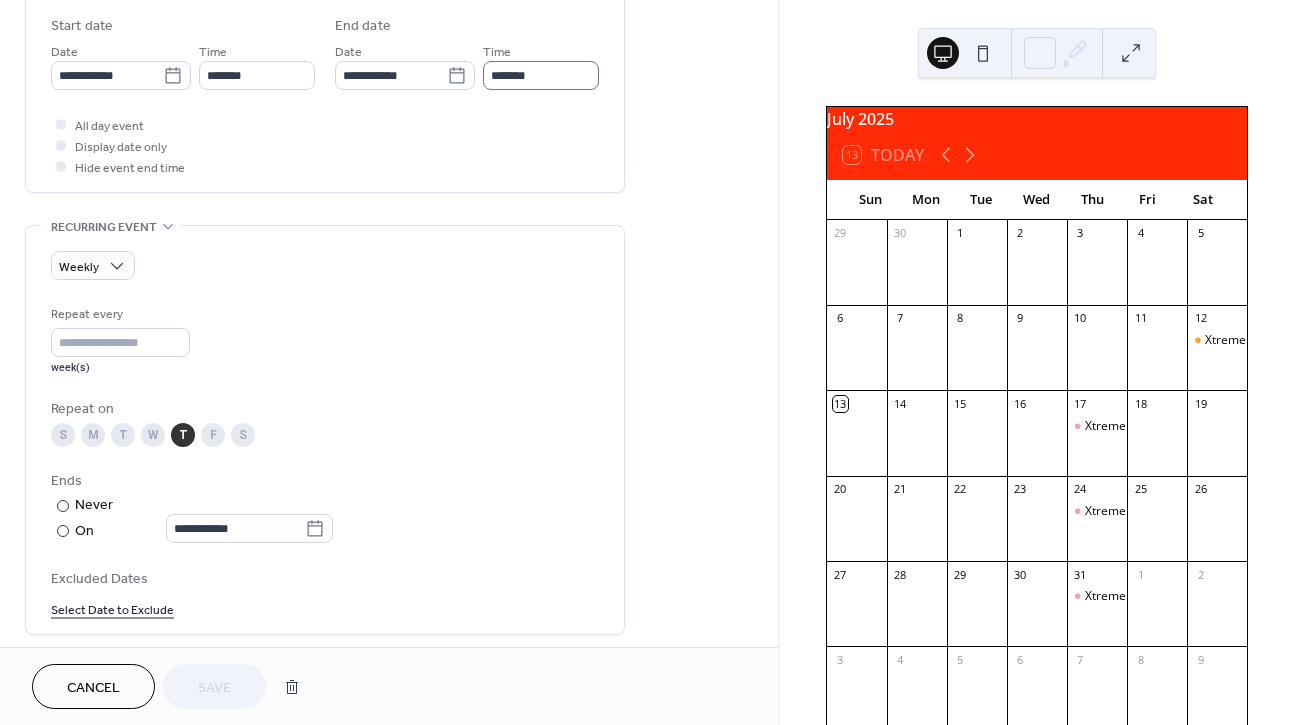 scroll, scrollTop: 668, scrollLeft: 0, axis: vertical 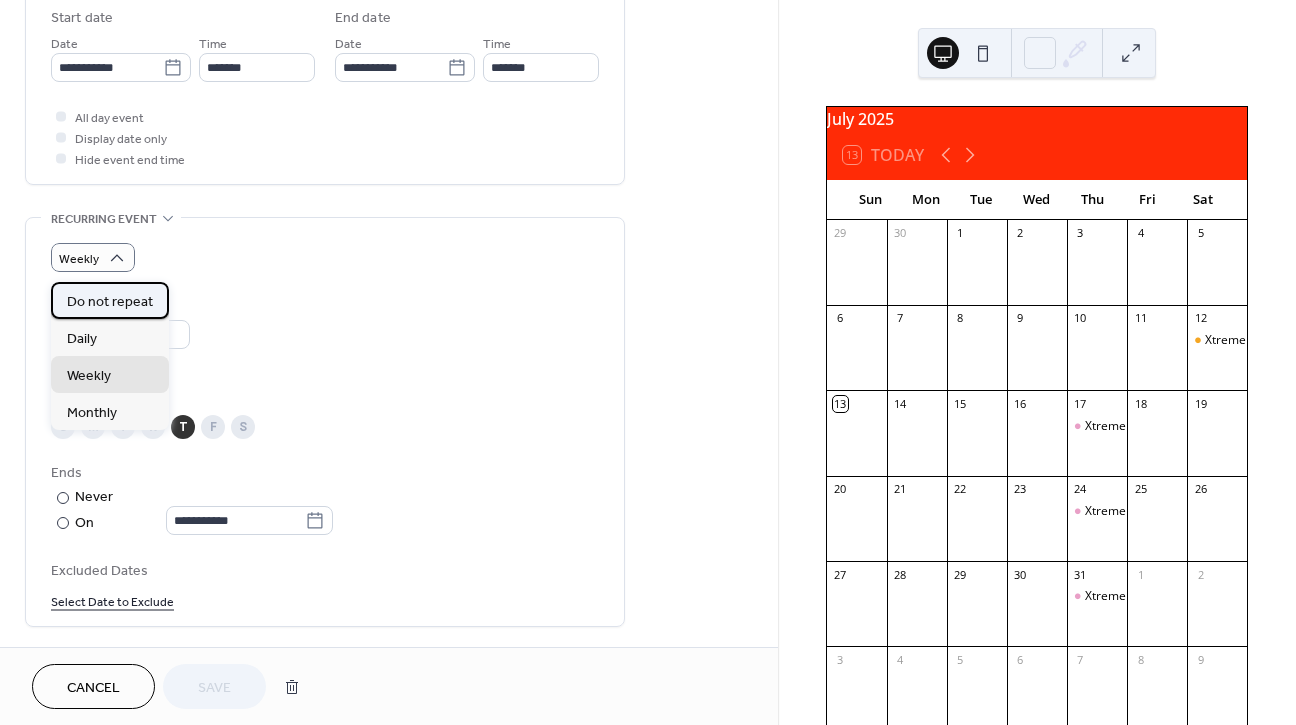 click on "Do not repeat" at bounding box center (110, 302) 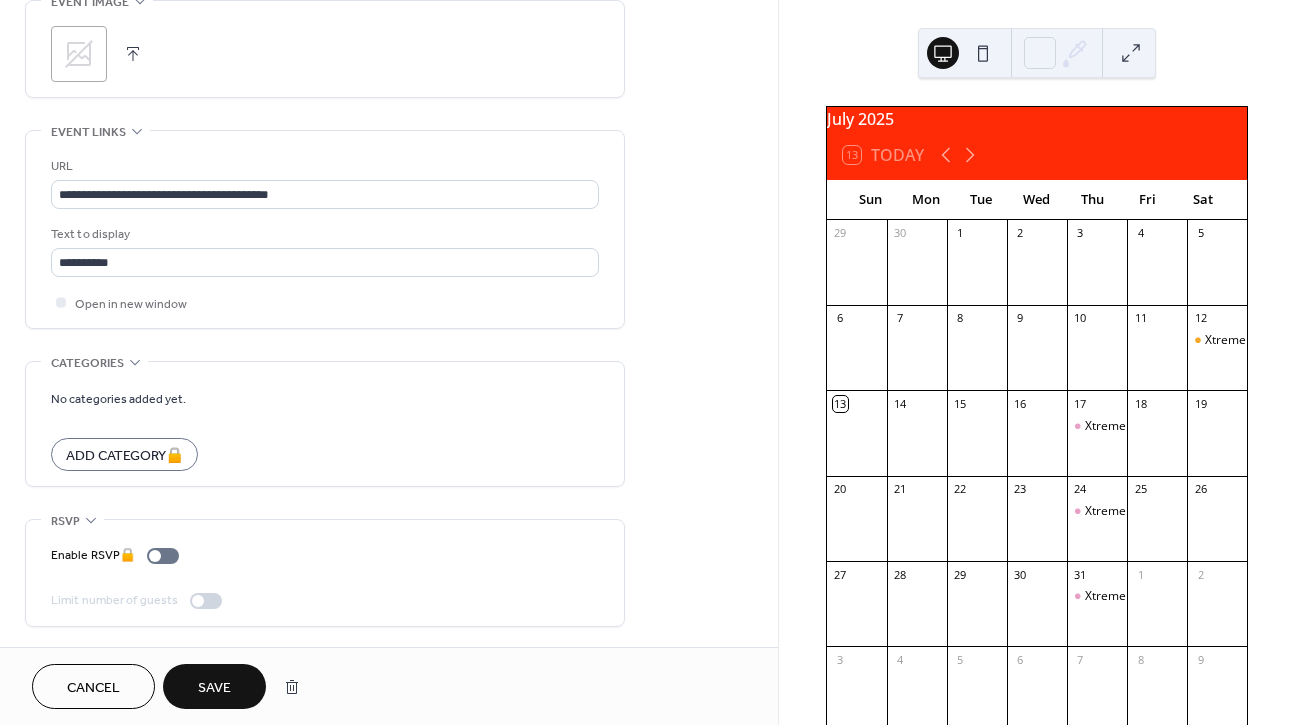 scroll, scrollTop: 998, scrollLeft: 0, axis: vertical 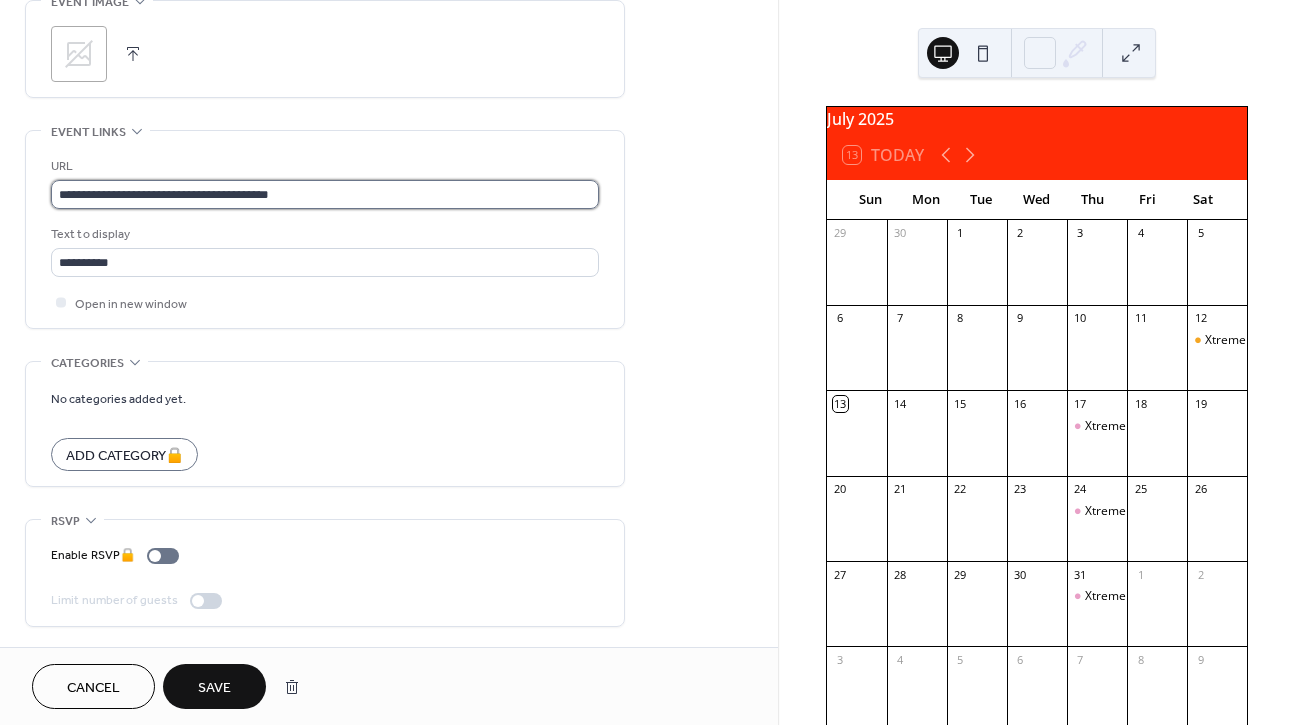 click on "**********" at bounding box center (325, 194) 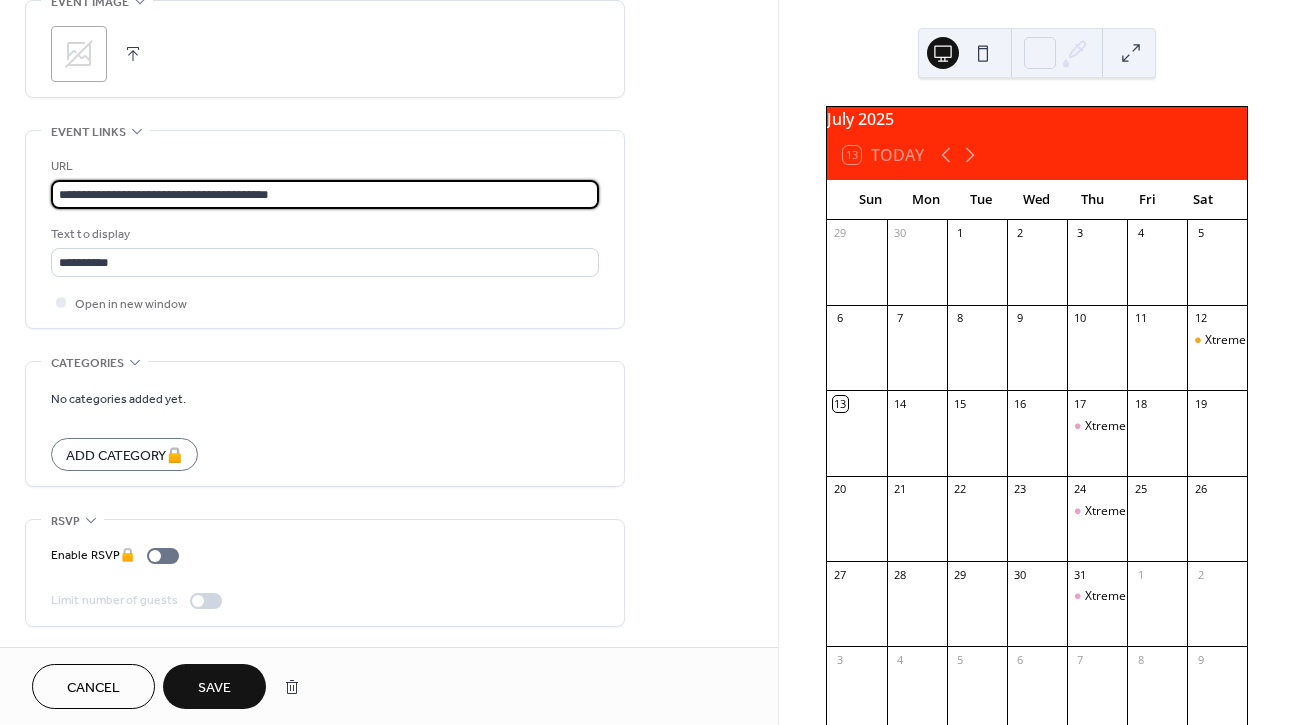 click on "**********" at bounding box center (325, 194) 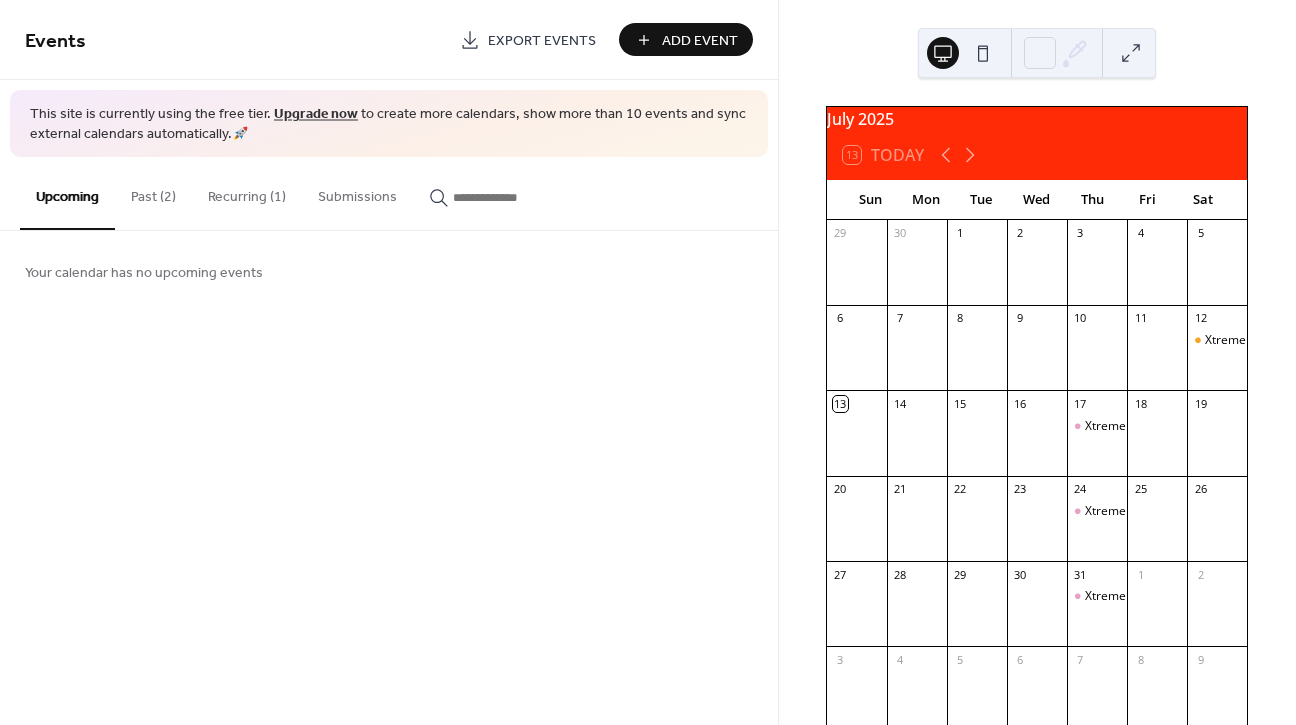 click on "Recurring  (1)" at bounding box center [247, 192] 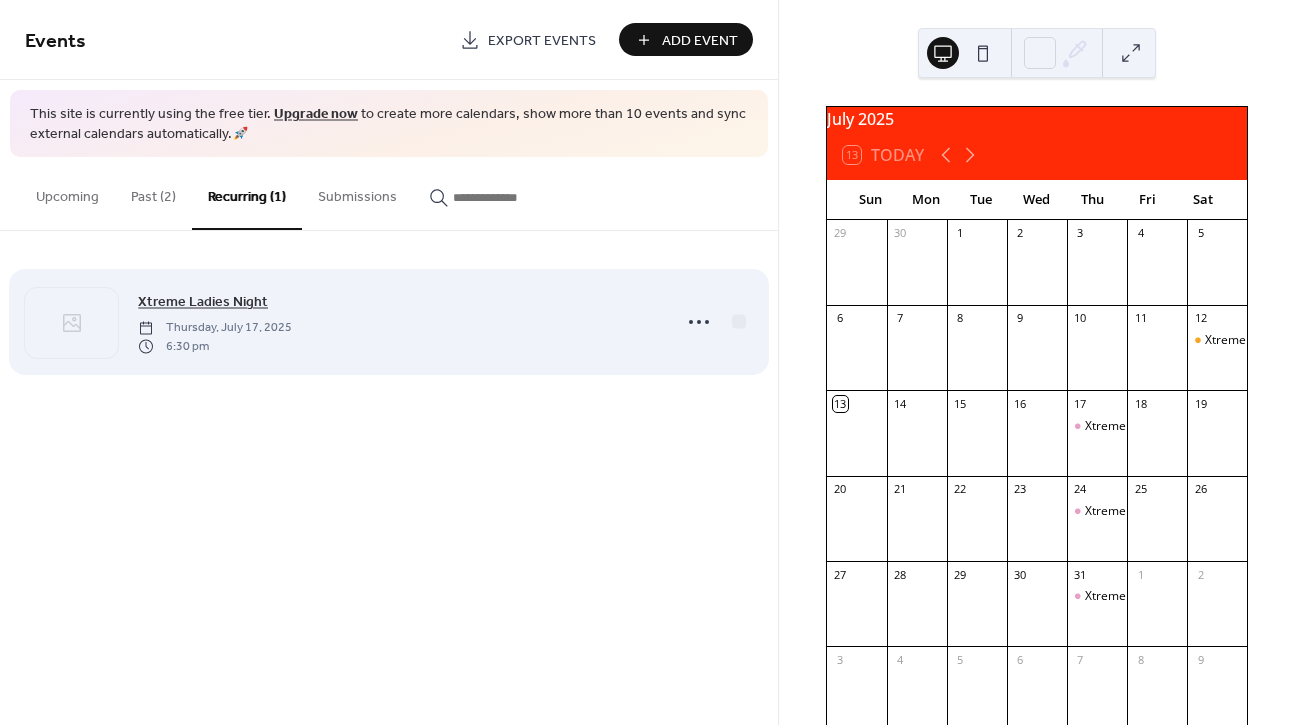 click on "Xtreme Ladies Night" at bounding box center [203, 302] 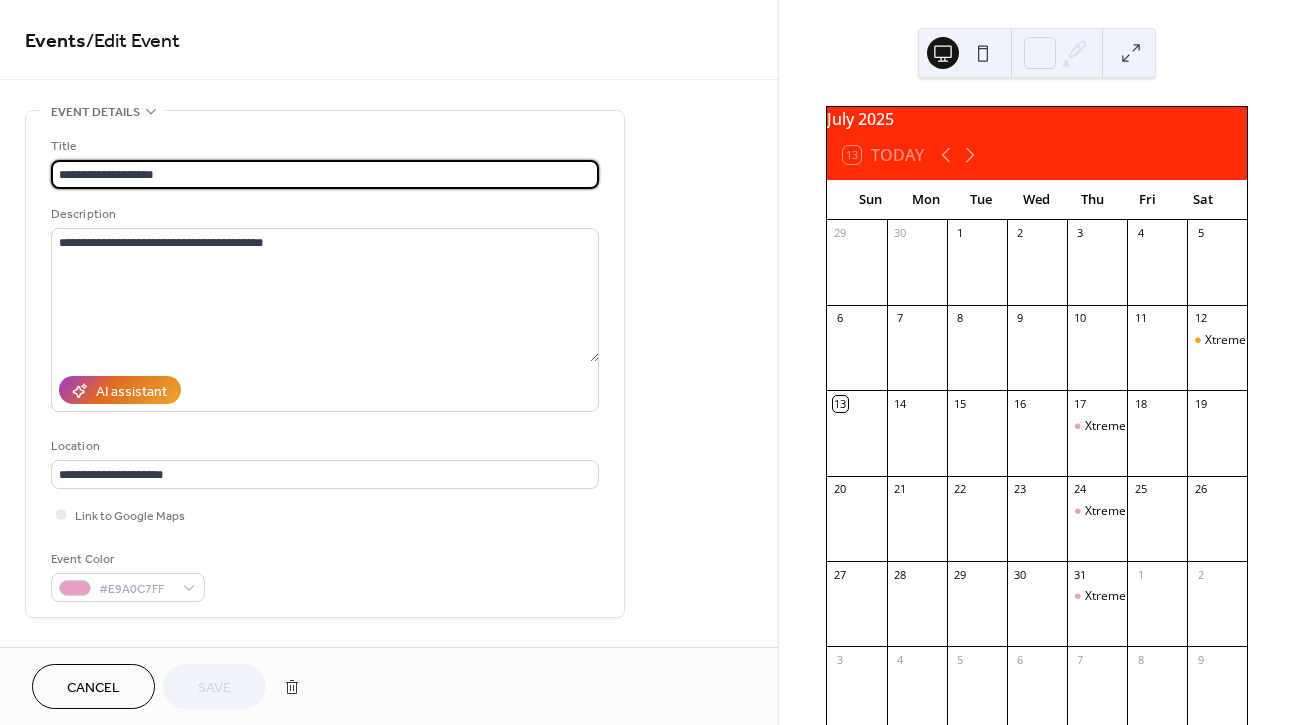 type on "**********" 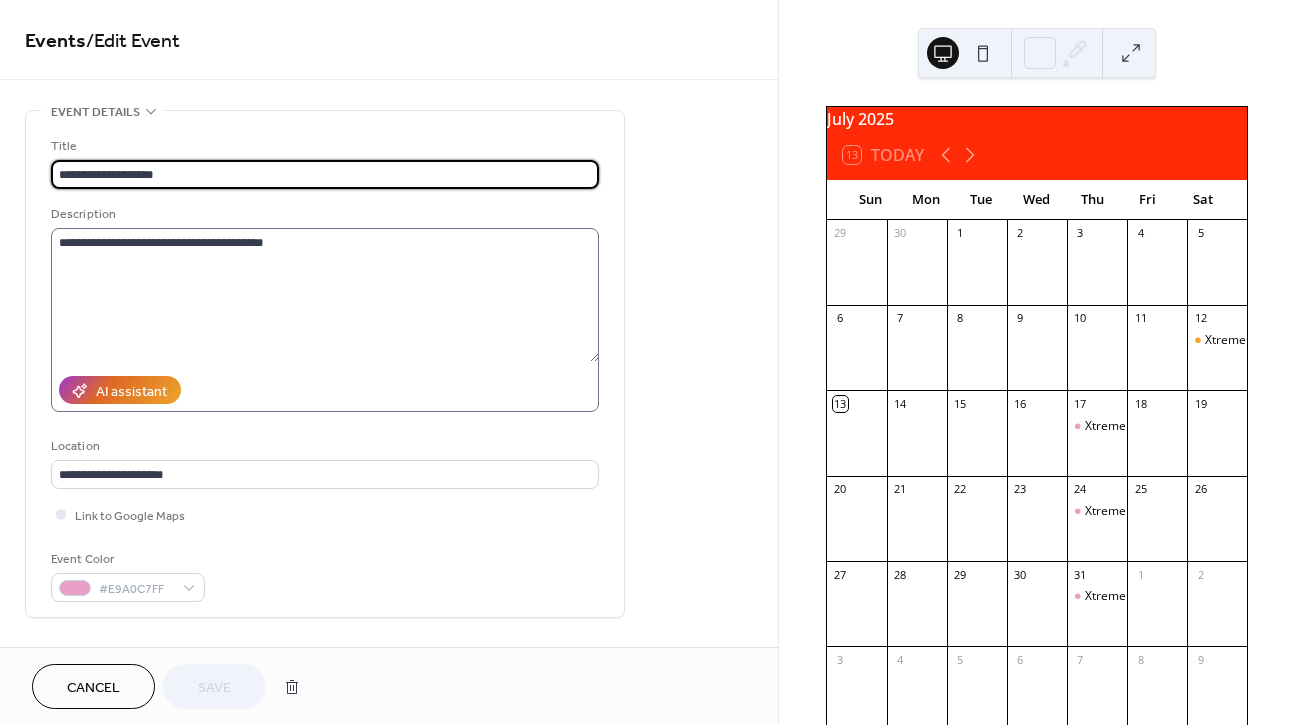 scroll, scrollTop: 0, scrollLeft: 0, axis: both 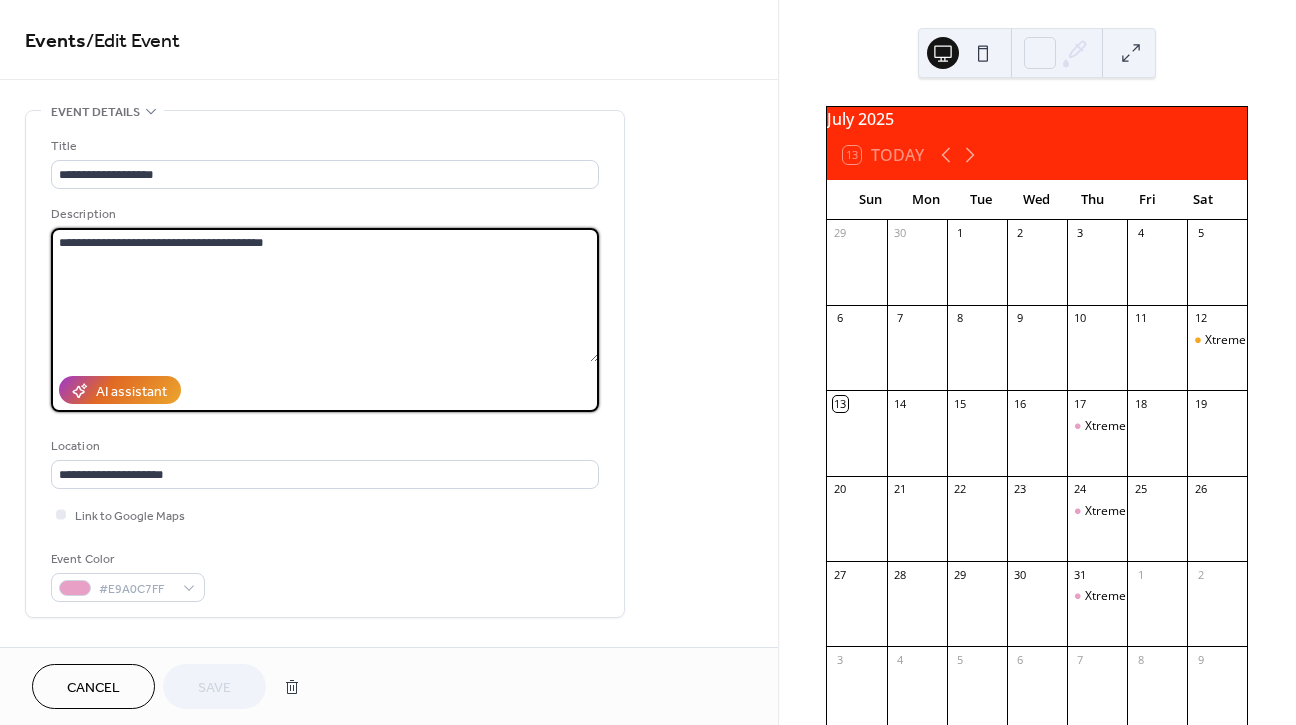 drag, startPoint x: 108, startPoint y: 248, endPoint x: 447, endPoint y: 292, distance: 341.84354 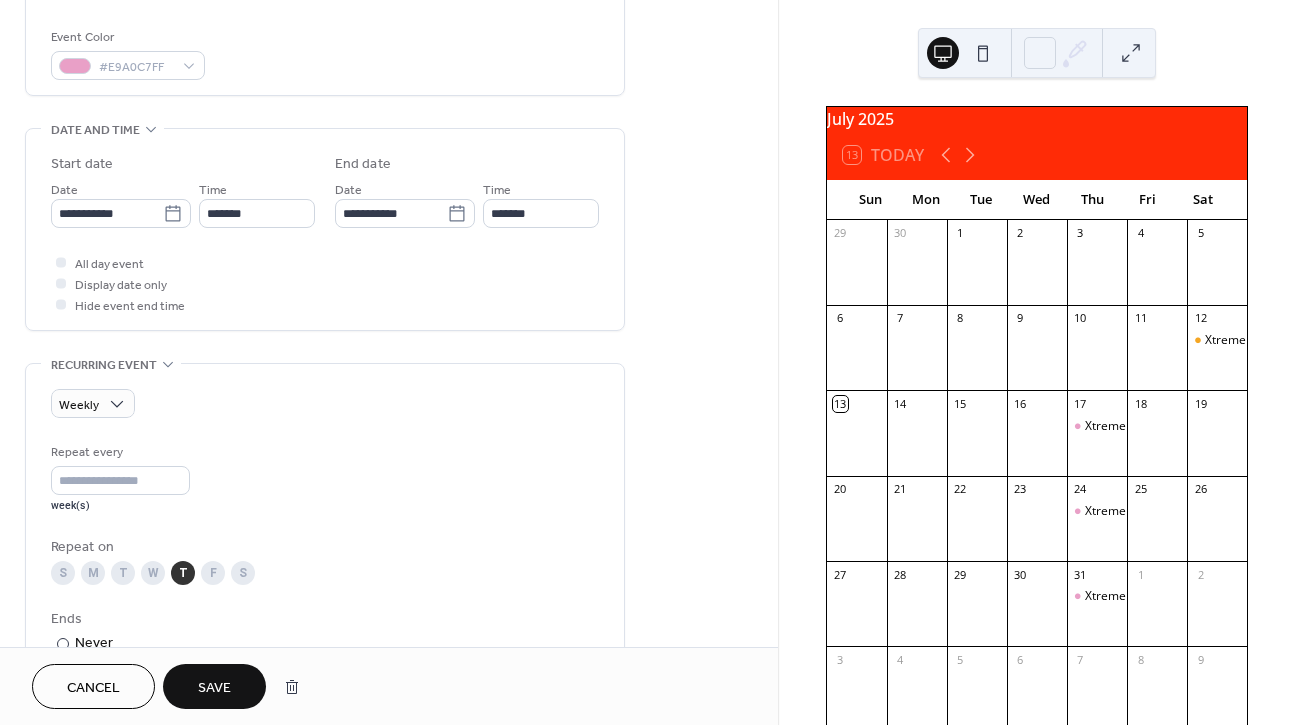 scroll, scrollTop: 550, scrollLeft: 0, axis: vertical 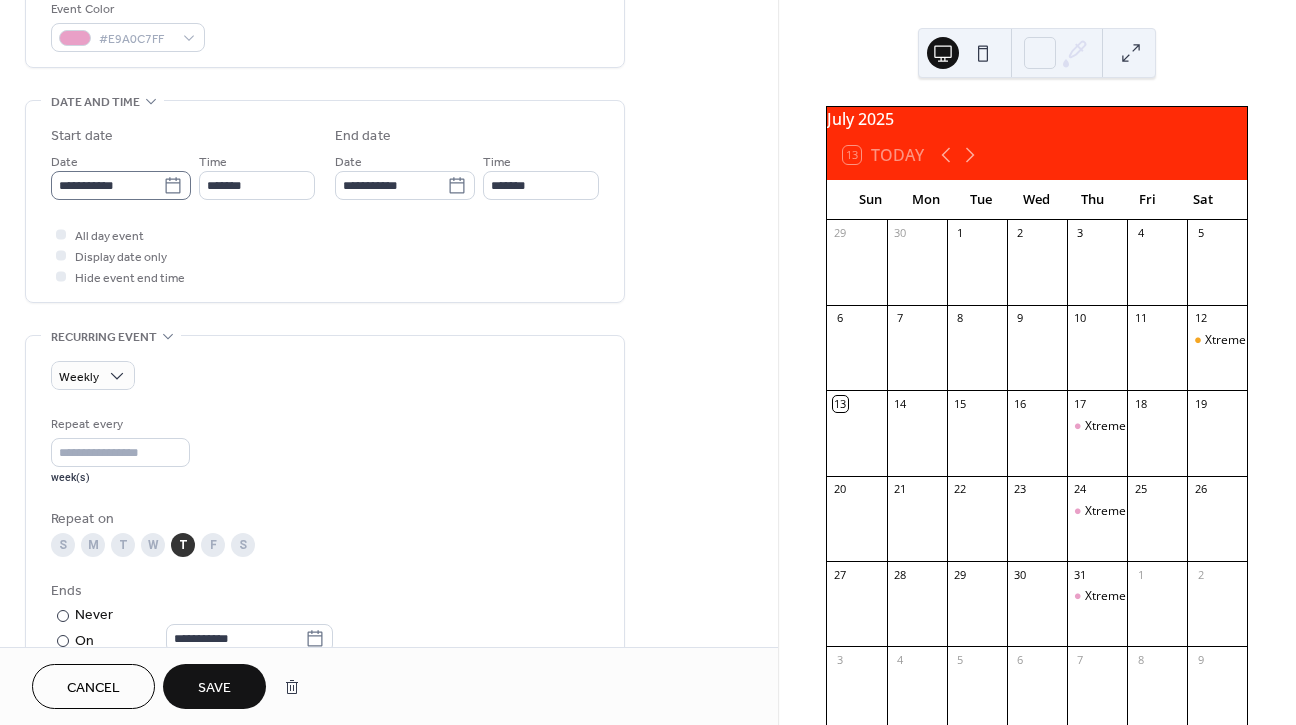 type on "**********" 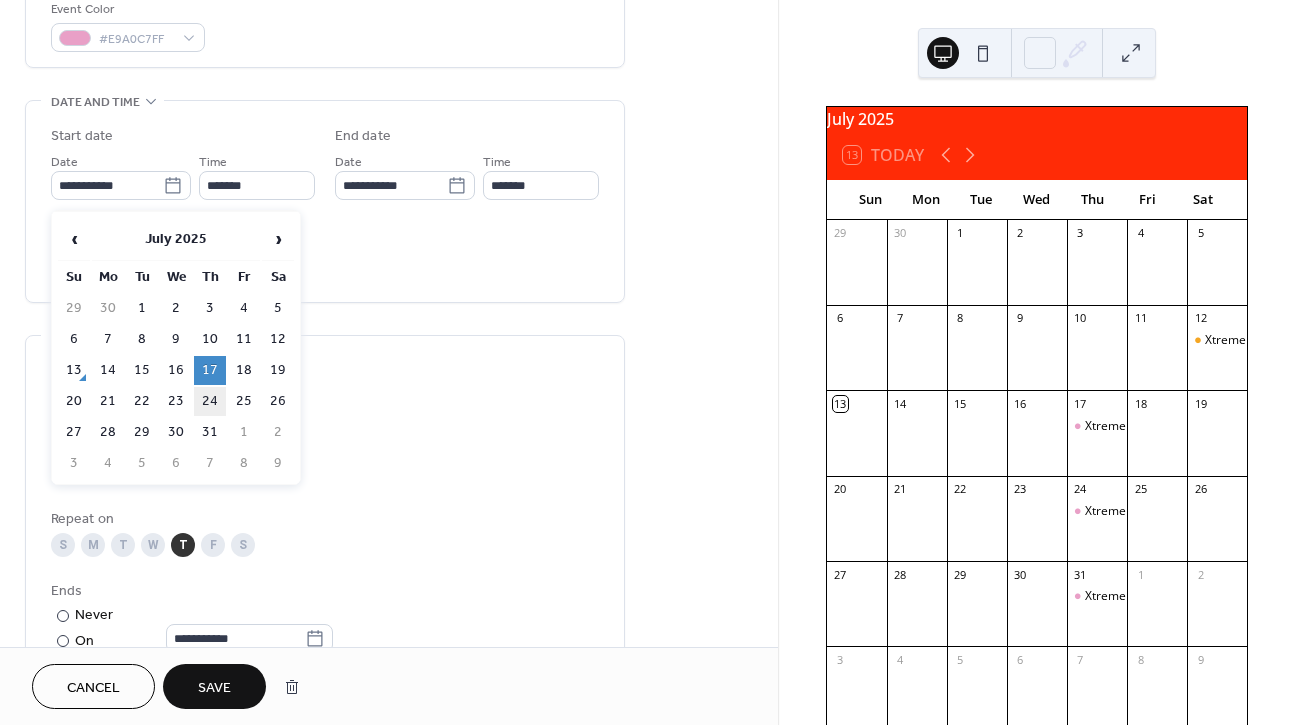 click on "24" at bounding box center (210, 401) 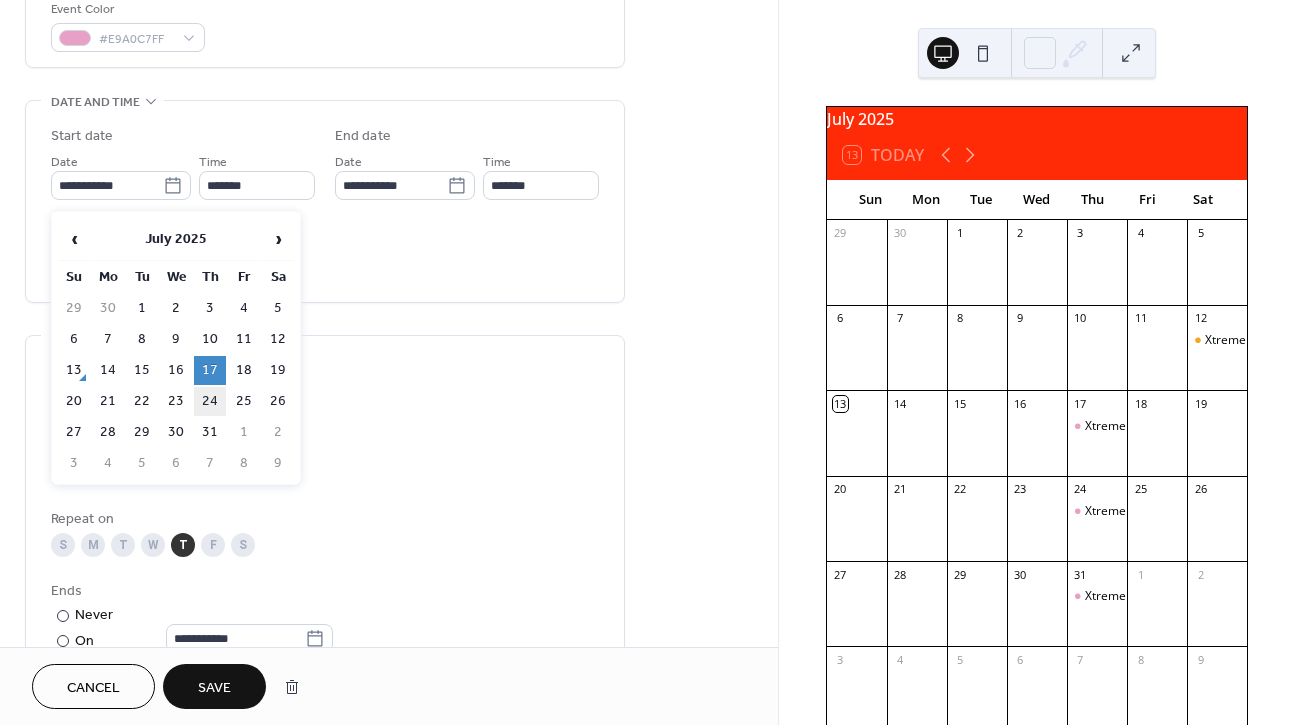 type on "**********" 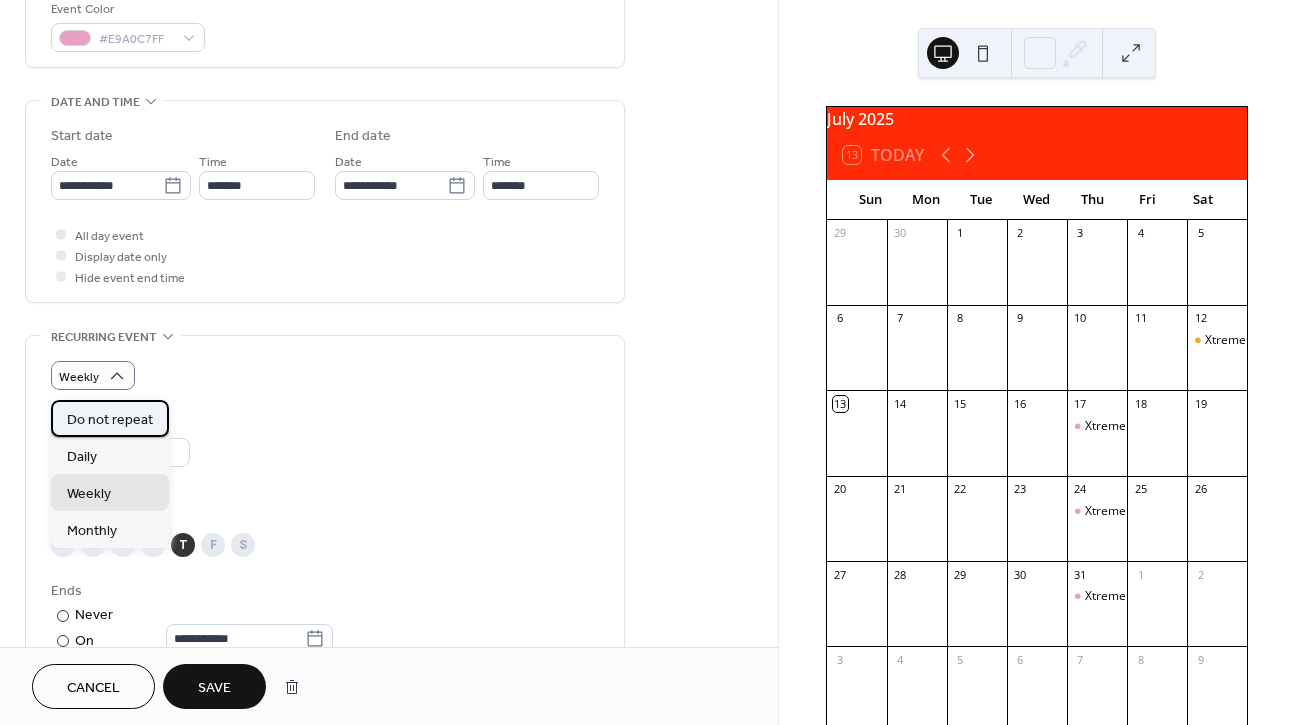 click on "Do not repeat" at bounding box center (110, 420) 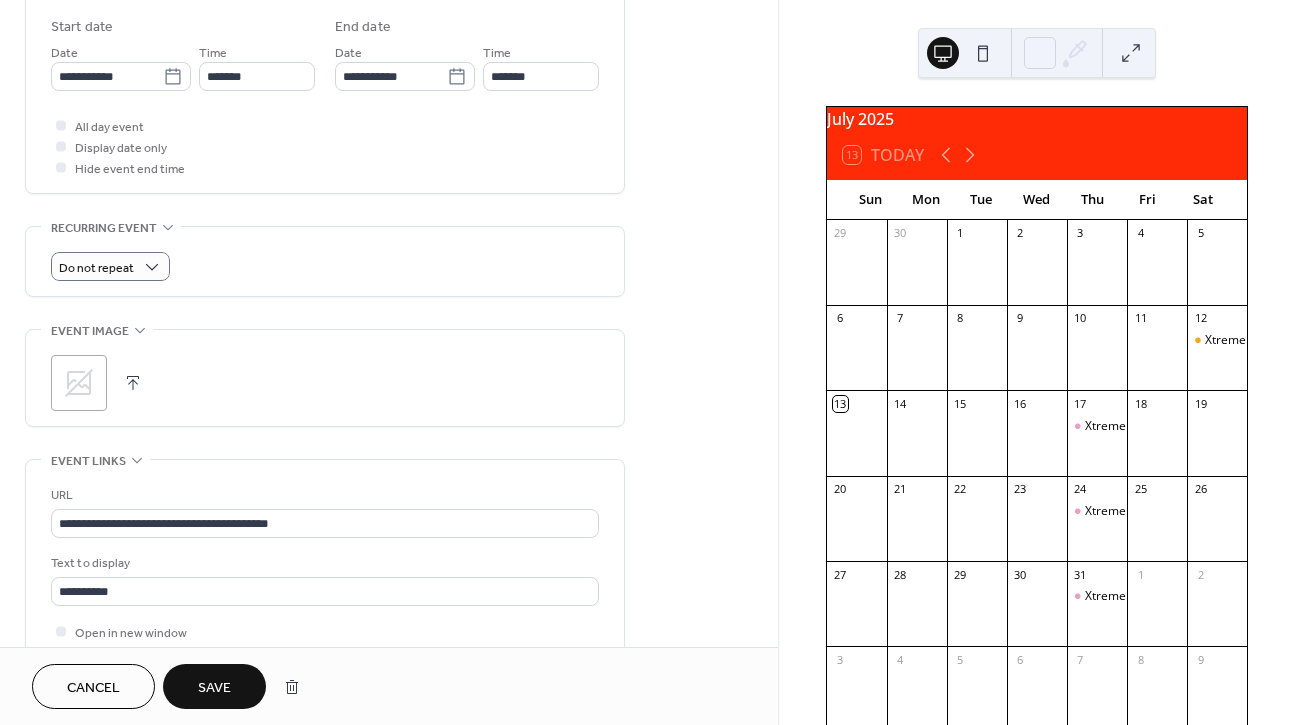 scroll, scrollTop: 676, scrollLeft: 0, axis: vertical 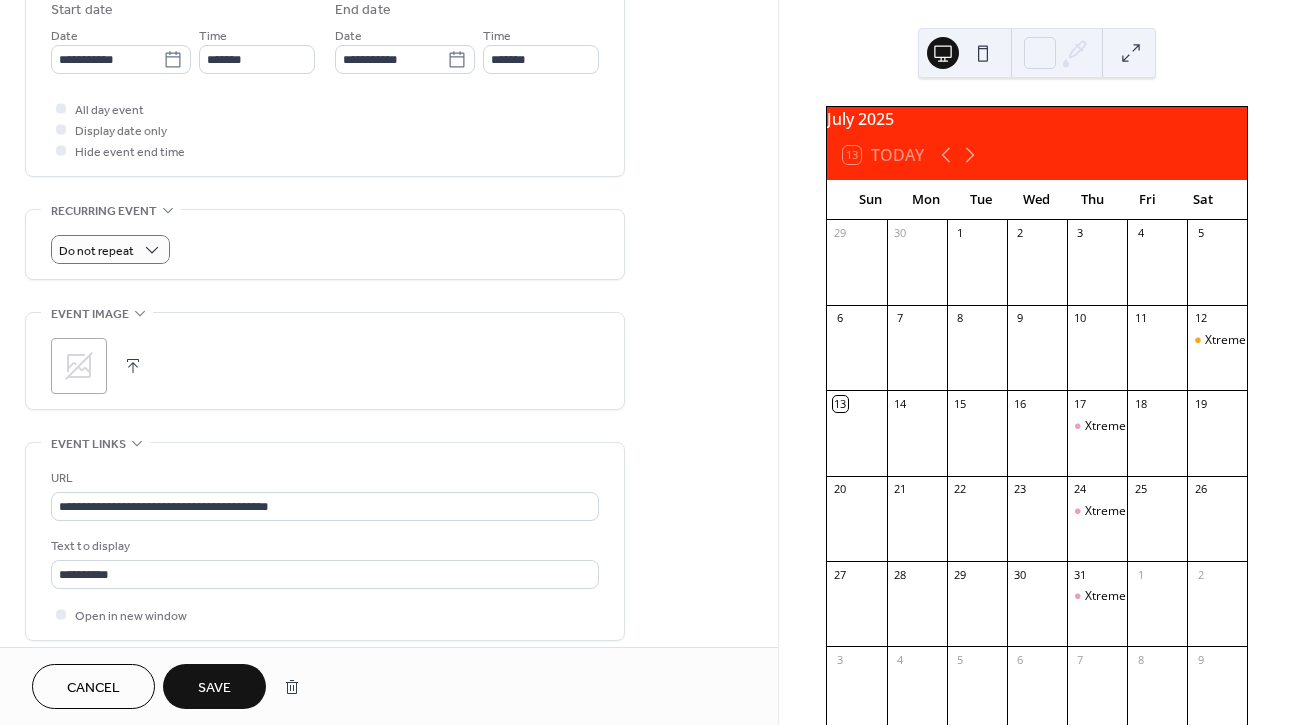 click on "Save" at bounding box center [214, 688] 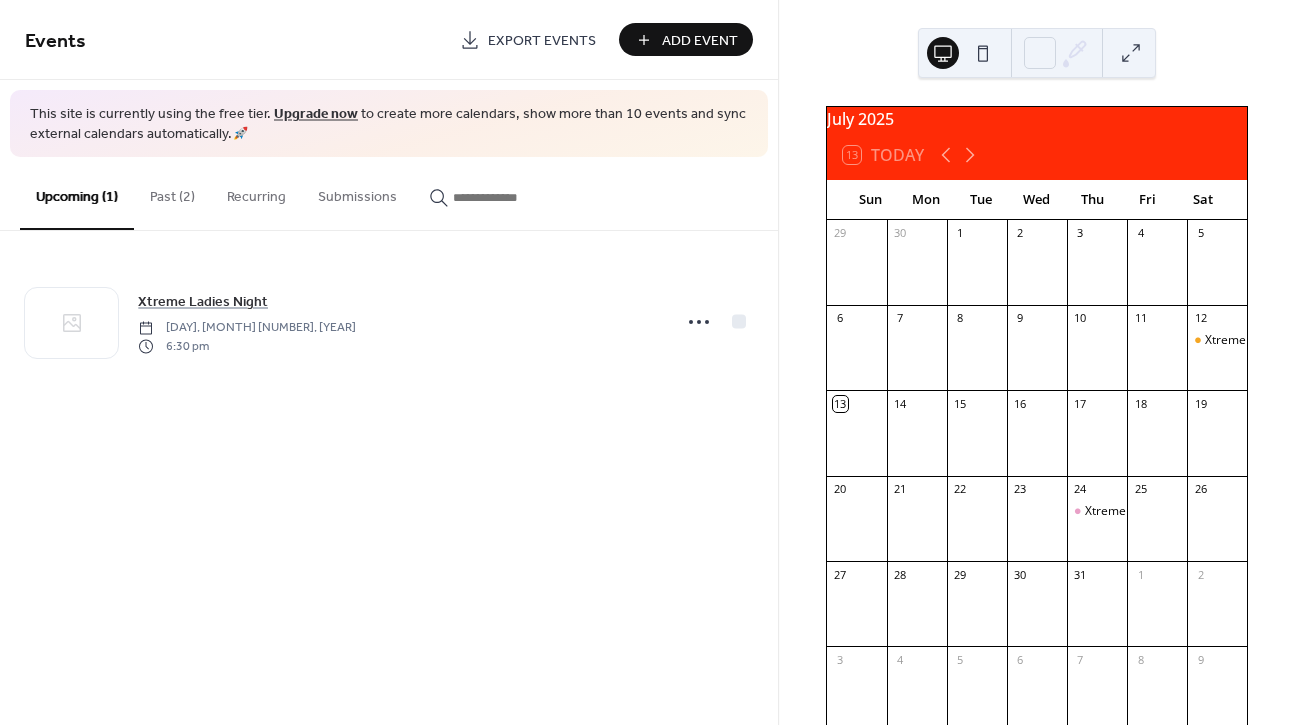 click on "Add Event" at bounding box center [700, 41] 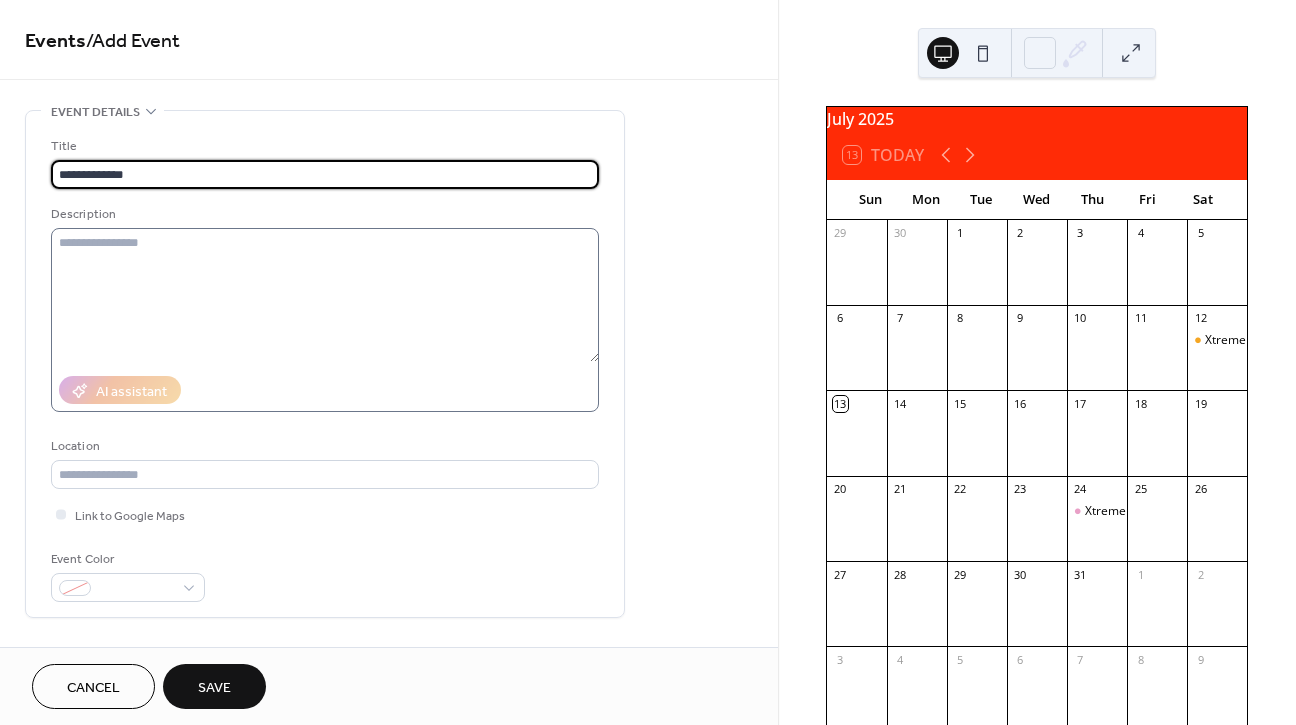 type on "**********" 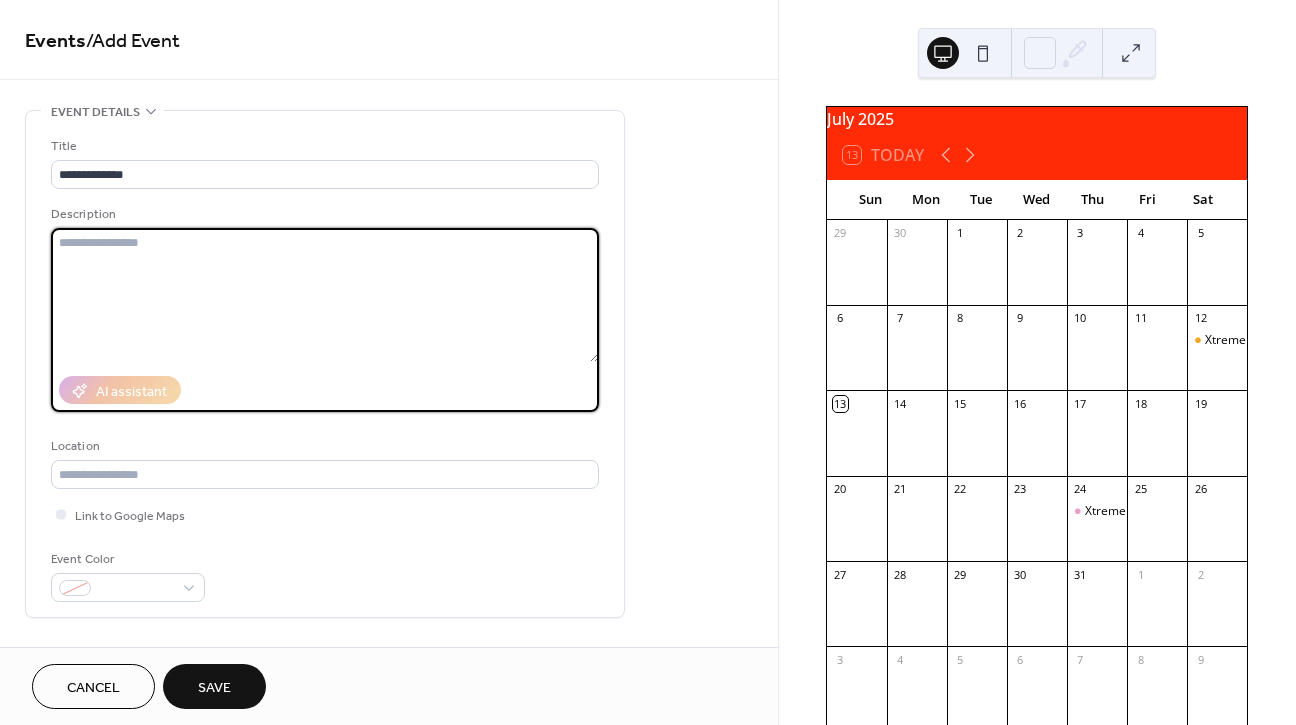 click at bounding box center [325, 295] 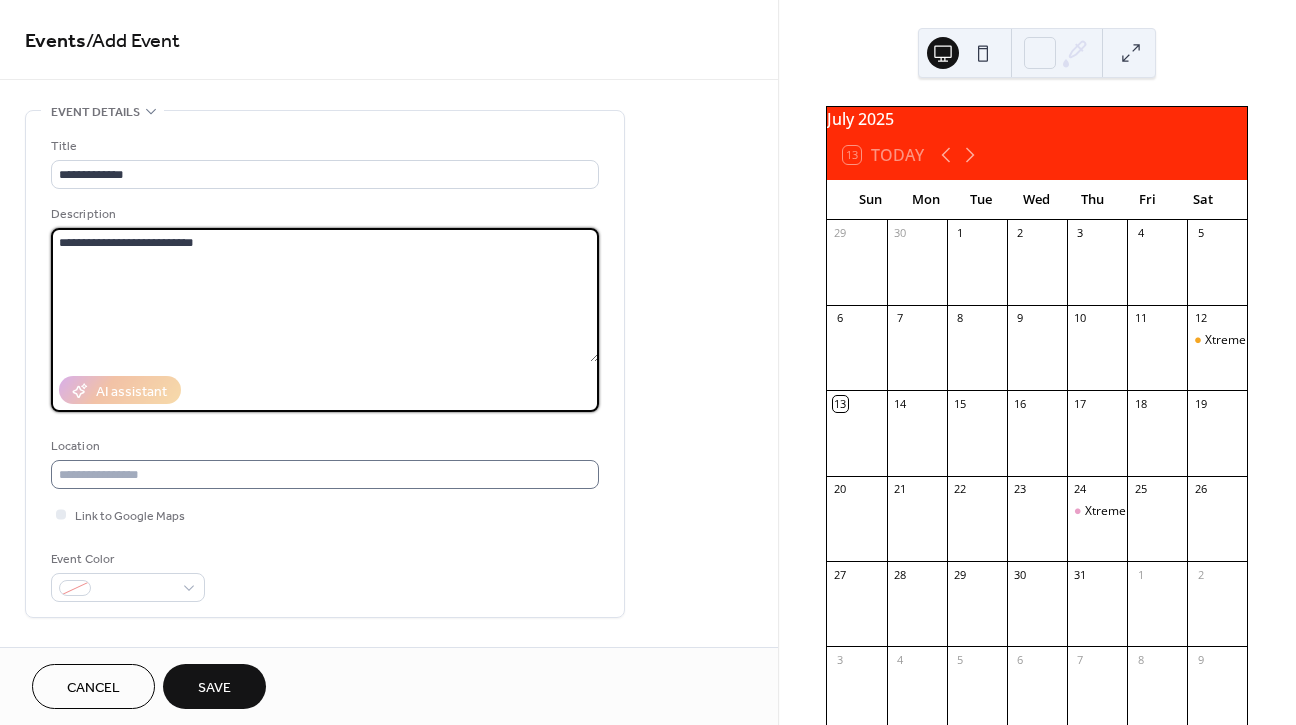 type on "**********" 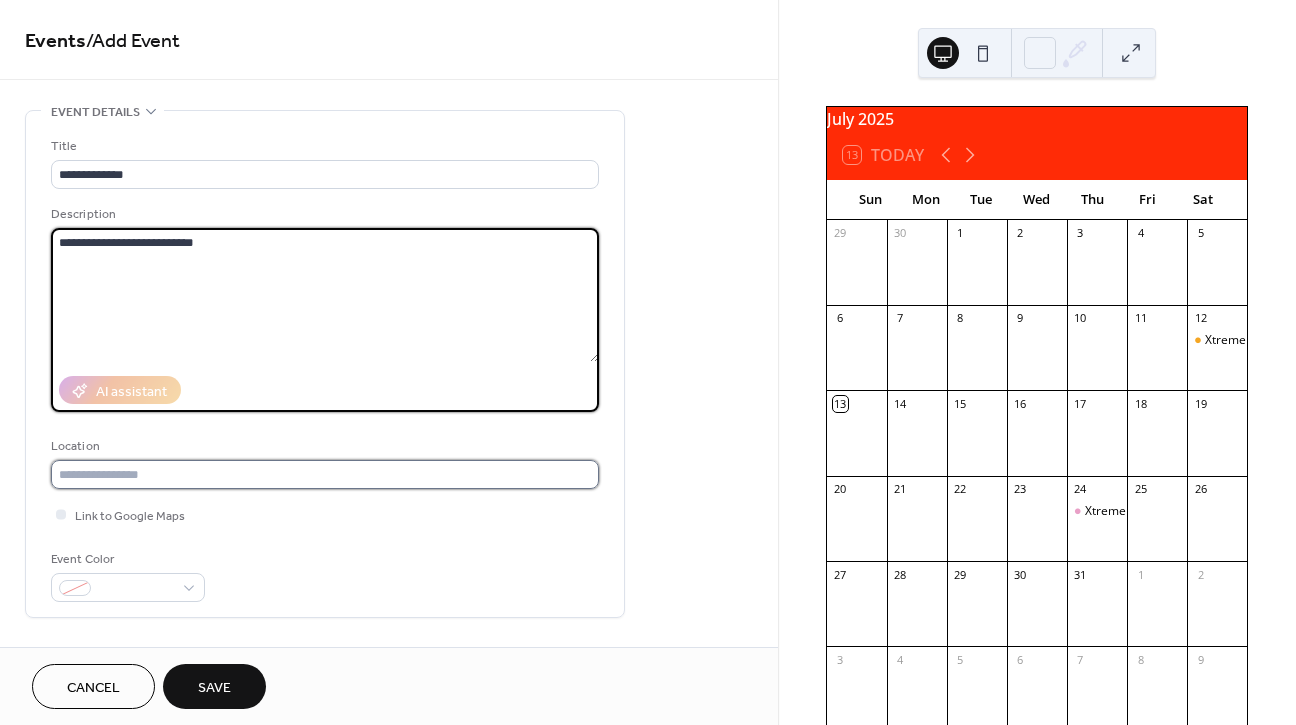 click at bounding box center [325, 474] 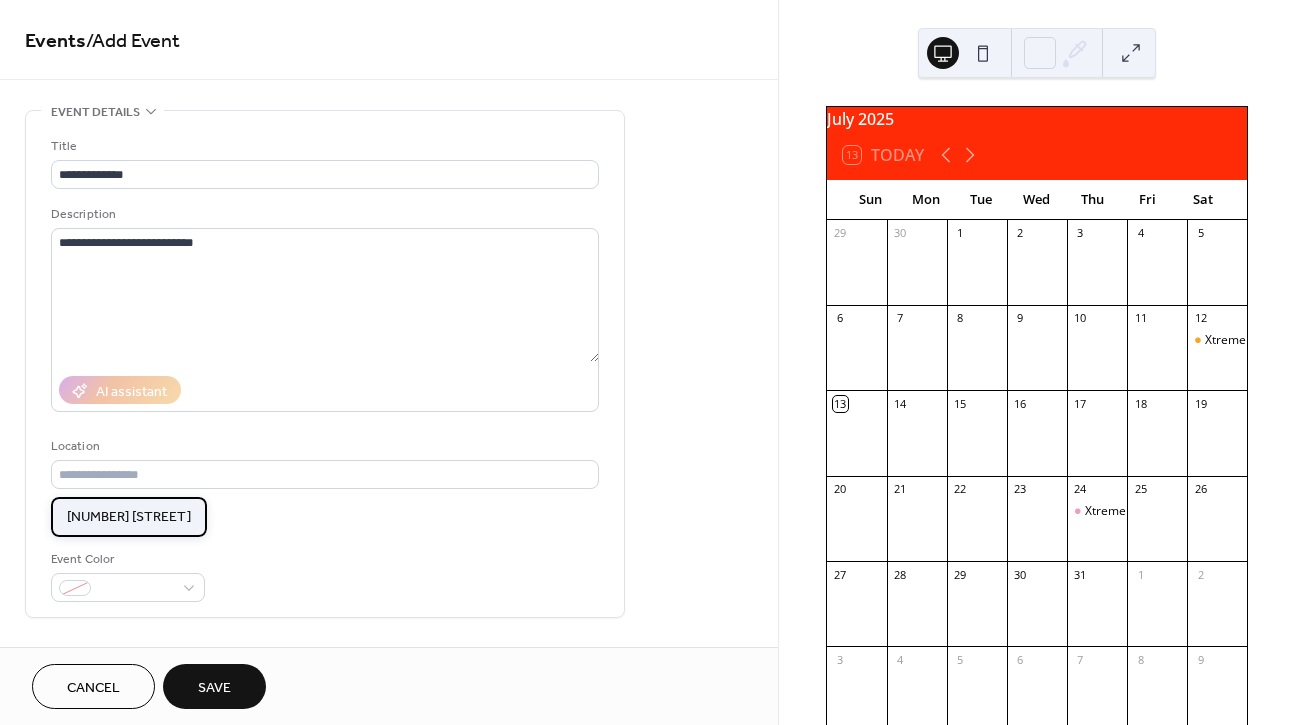 click on "[NUMBER] [STREET]" at bounding box center [129, 517] 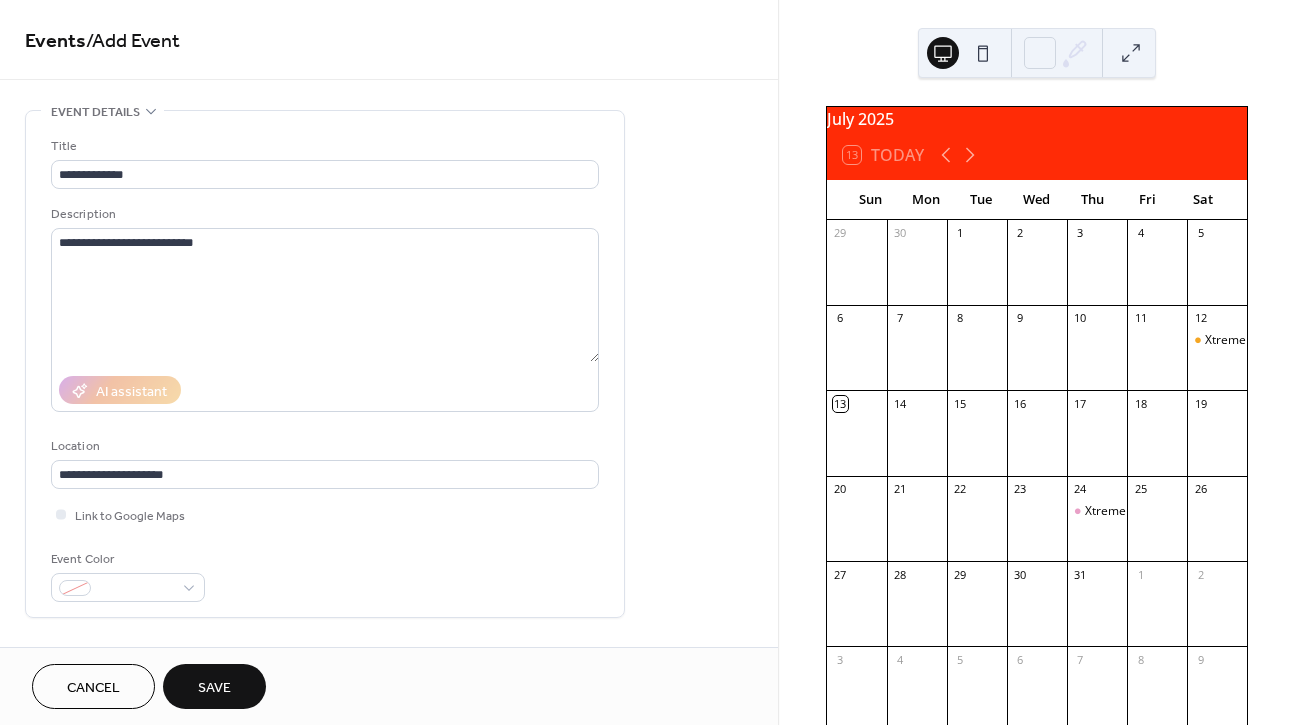 click on "Event Color" at bounding box center [126, 559] 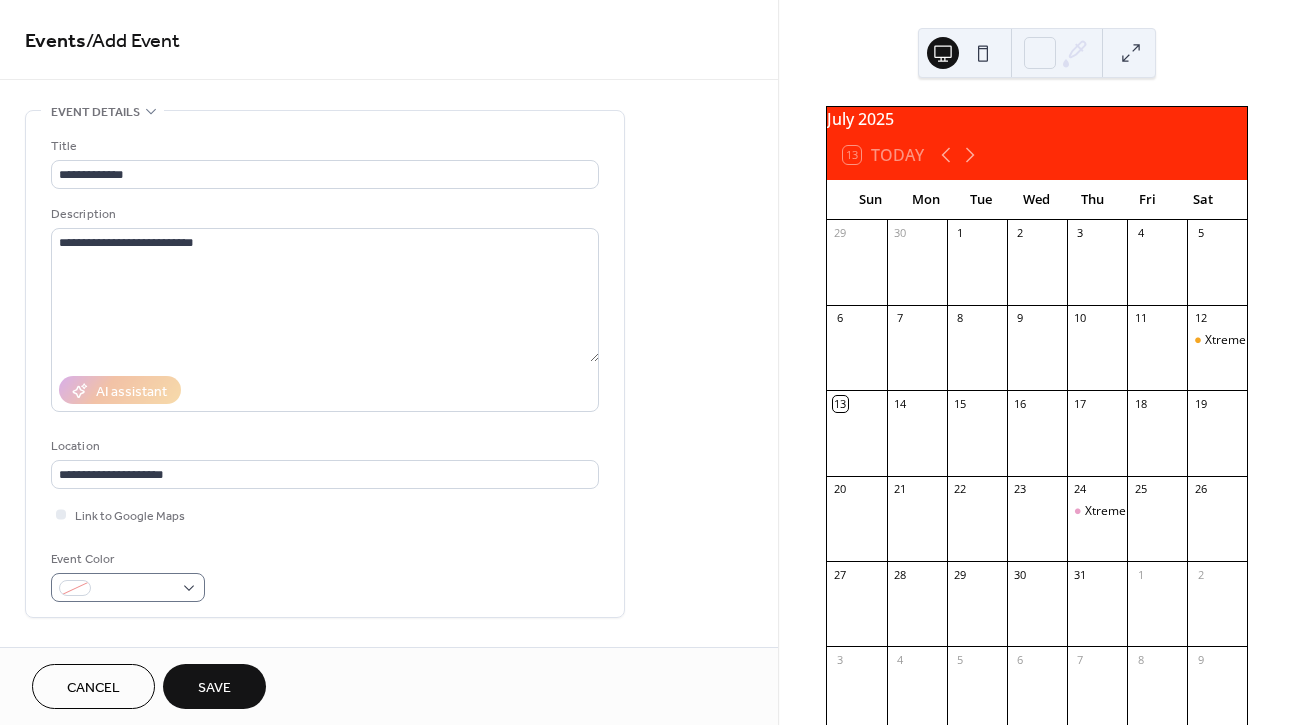 click on "Event Color" at bounding box center [128, 575] 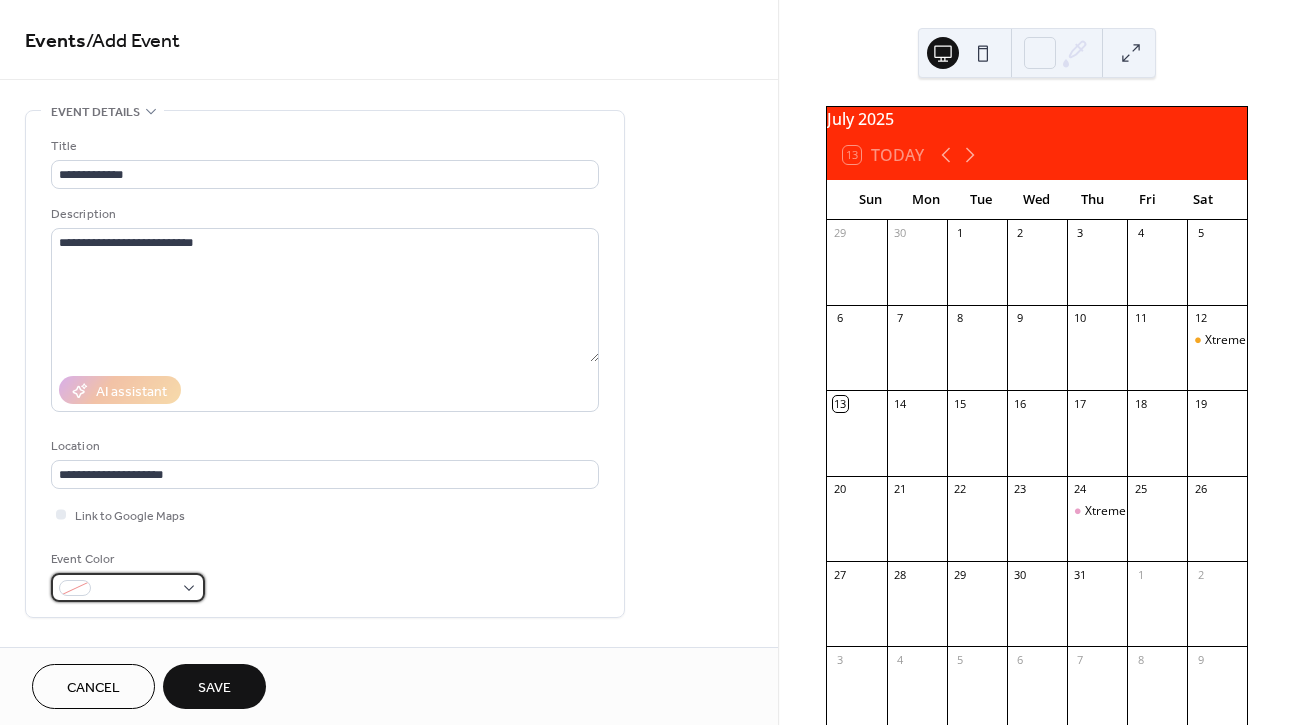 click at bounding box center [136, 589] 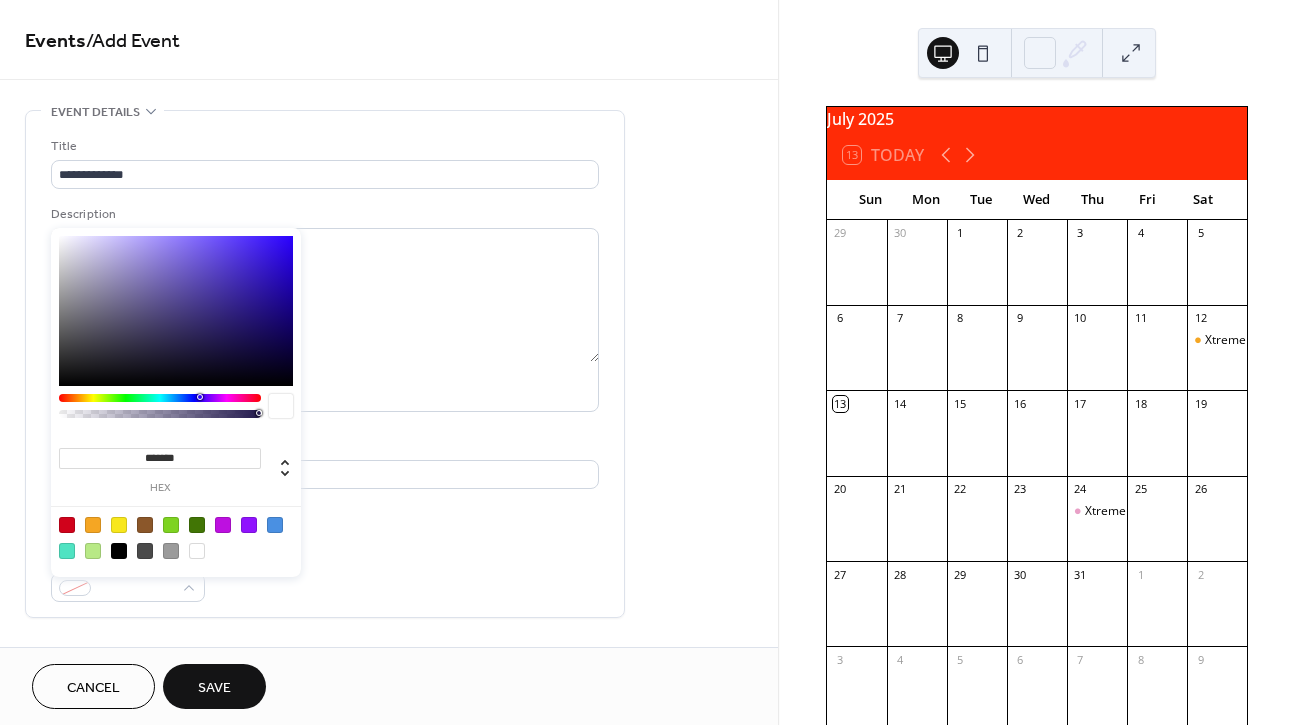 click at bounding box center (160, 398) 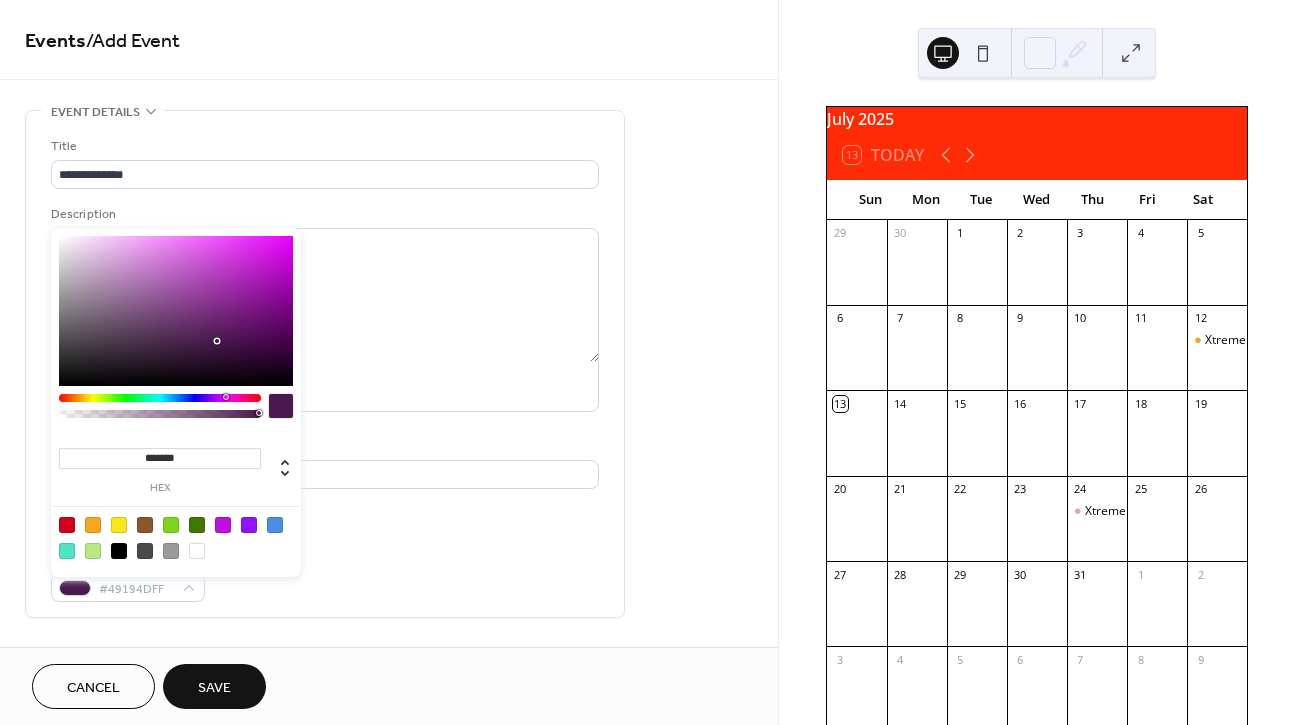 click at bounding box center [160, 411] 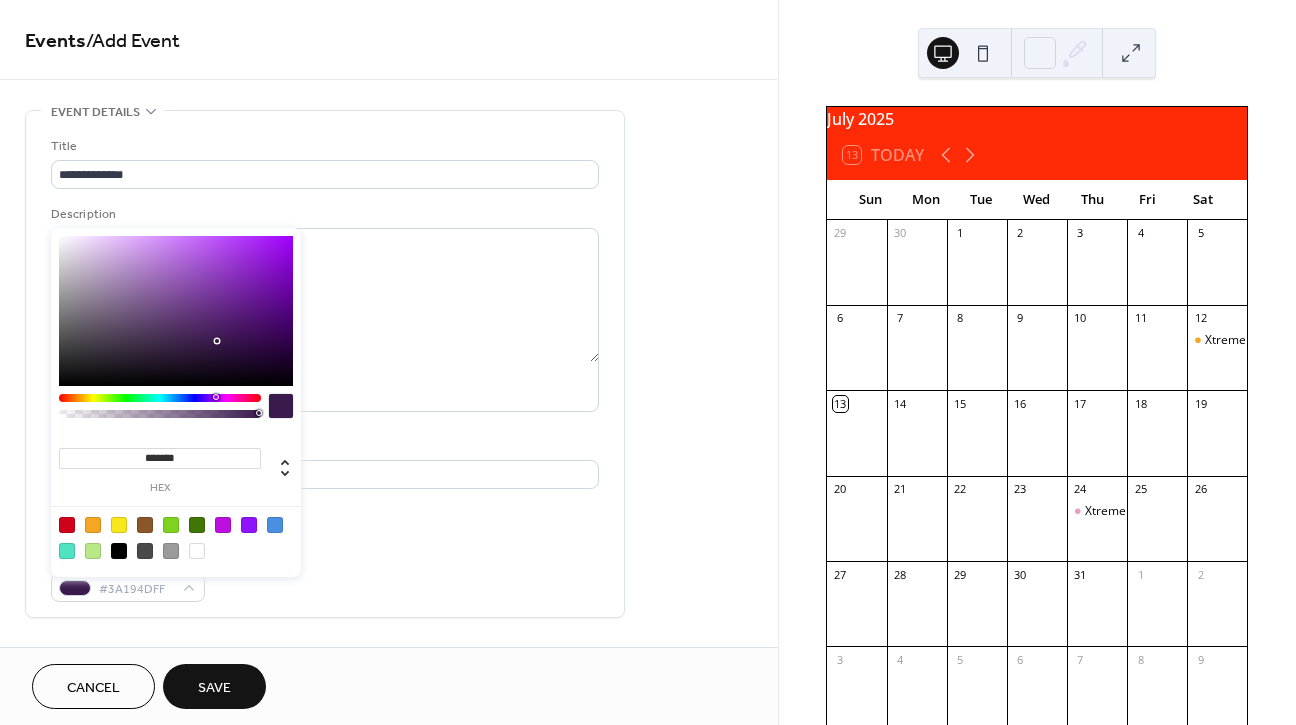 click at bounding box center [160, 398] 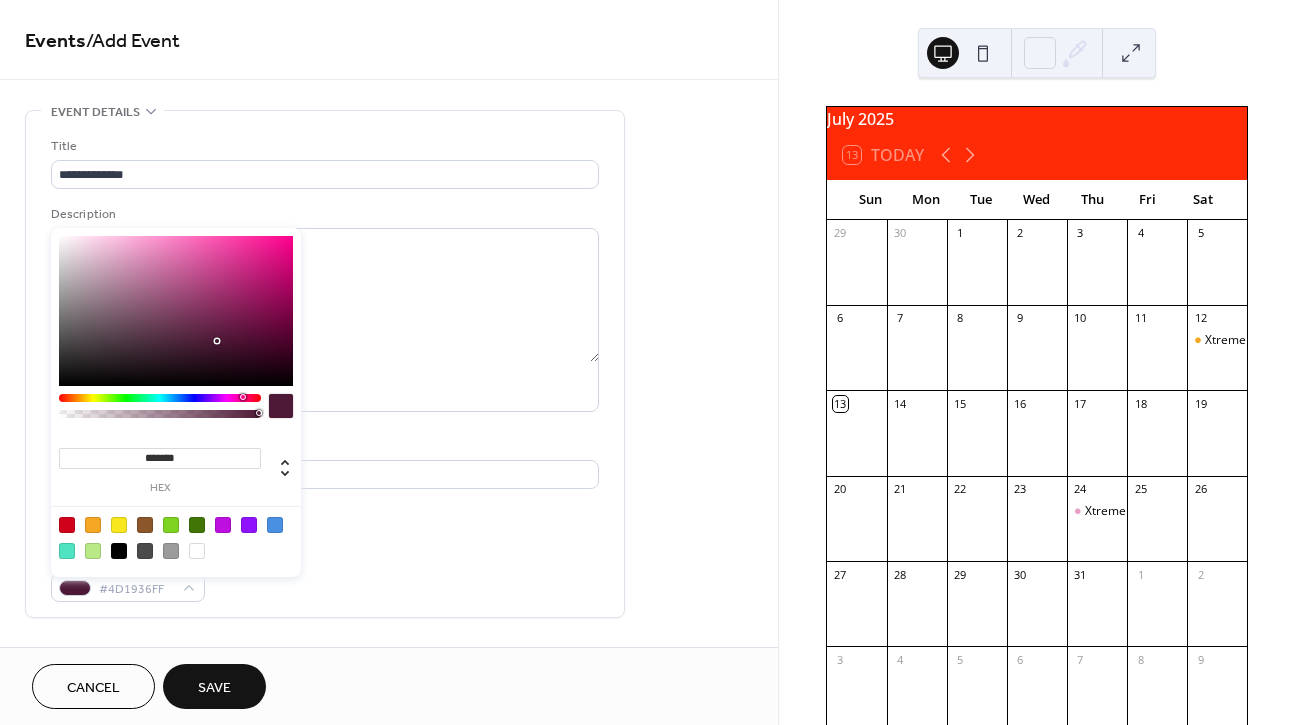 click at bounding box center [160, 398] 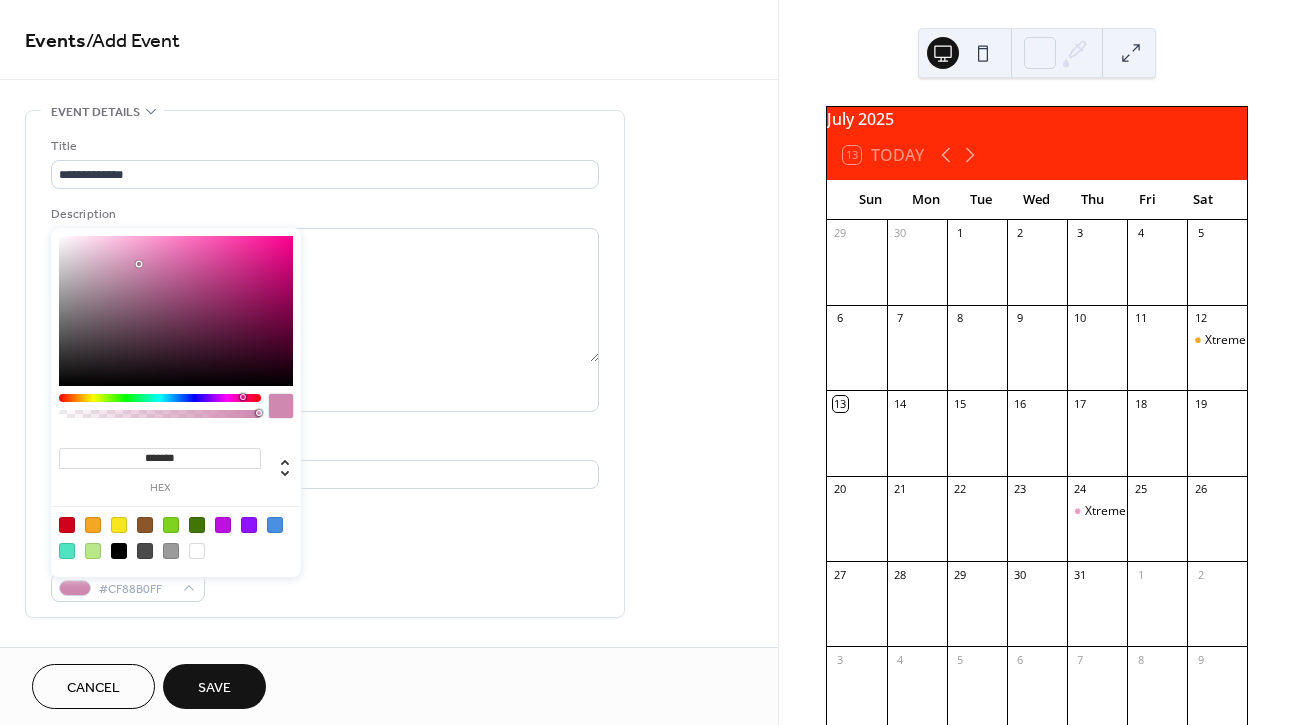 click at bounding box center (176, 311) 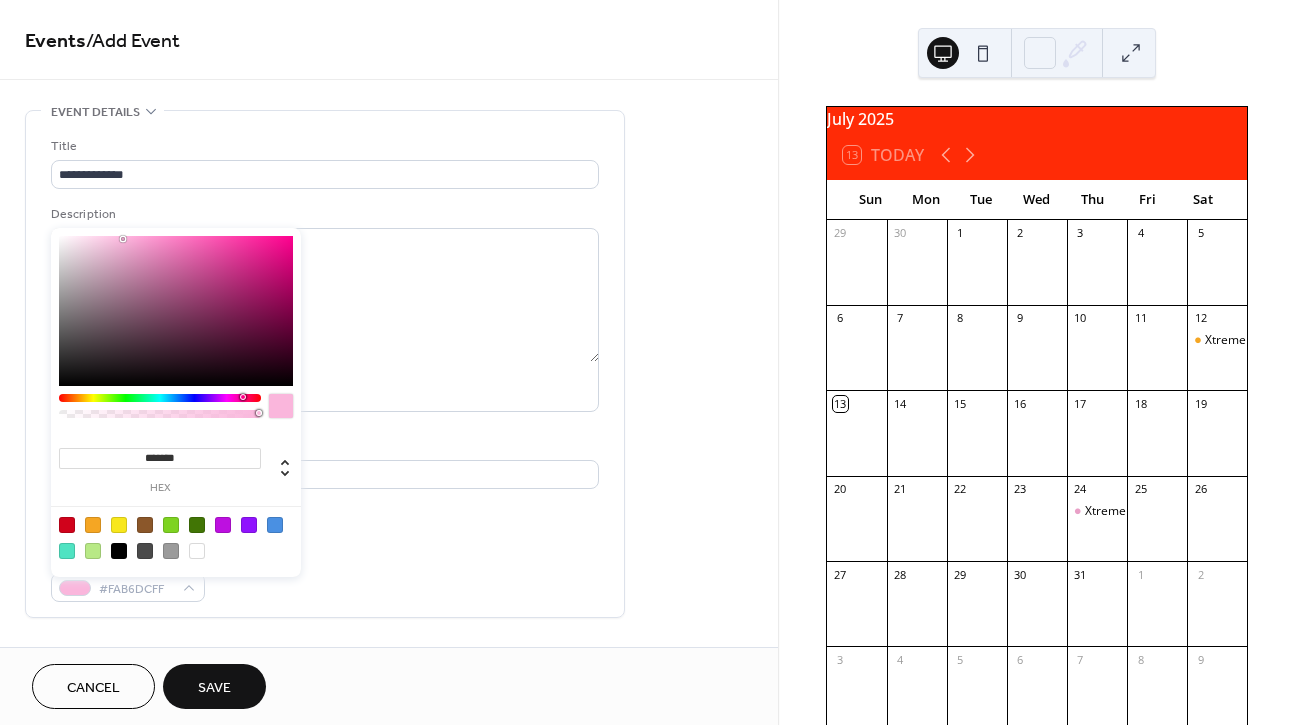 type on "*******" 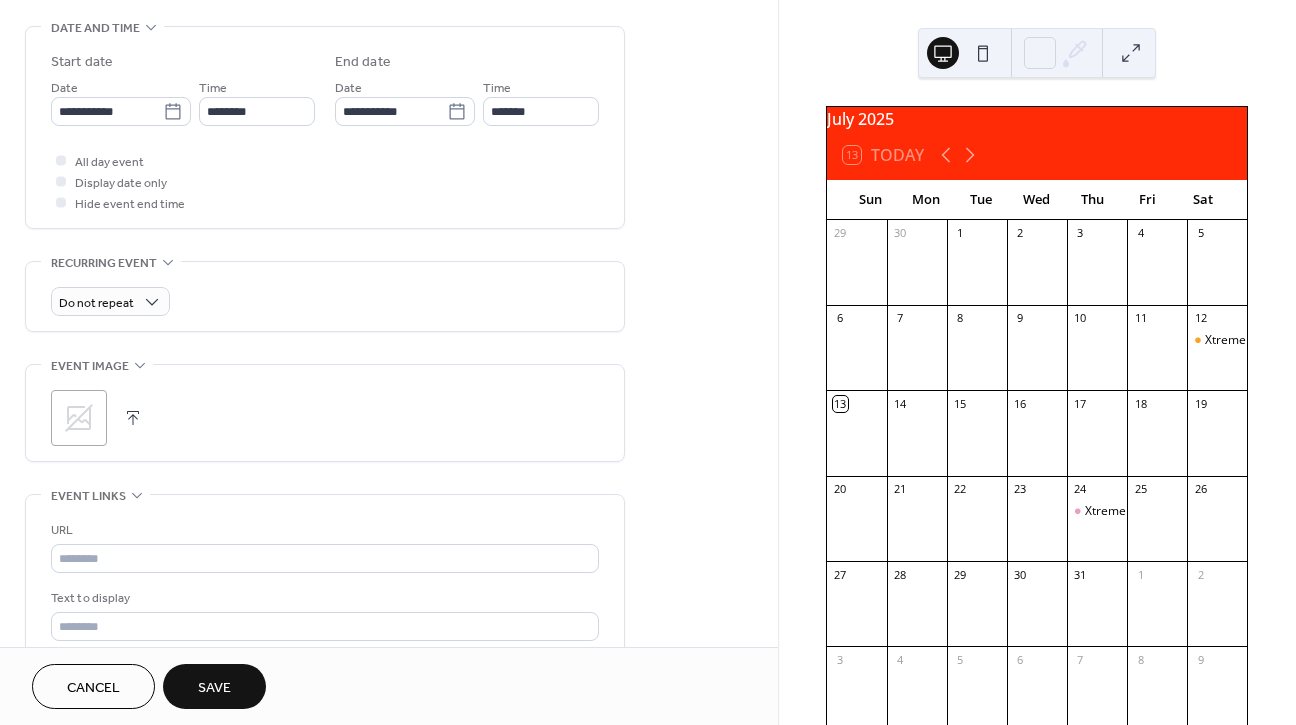 scroll, scrollTop: 630, scrollLeft: 0, axis: vertical 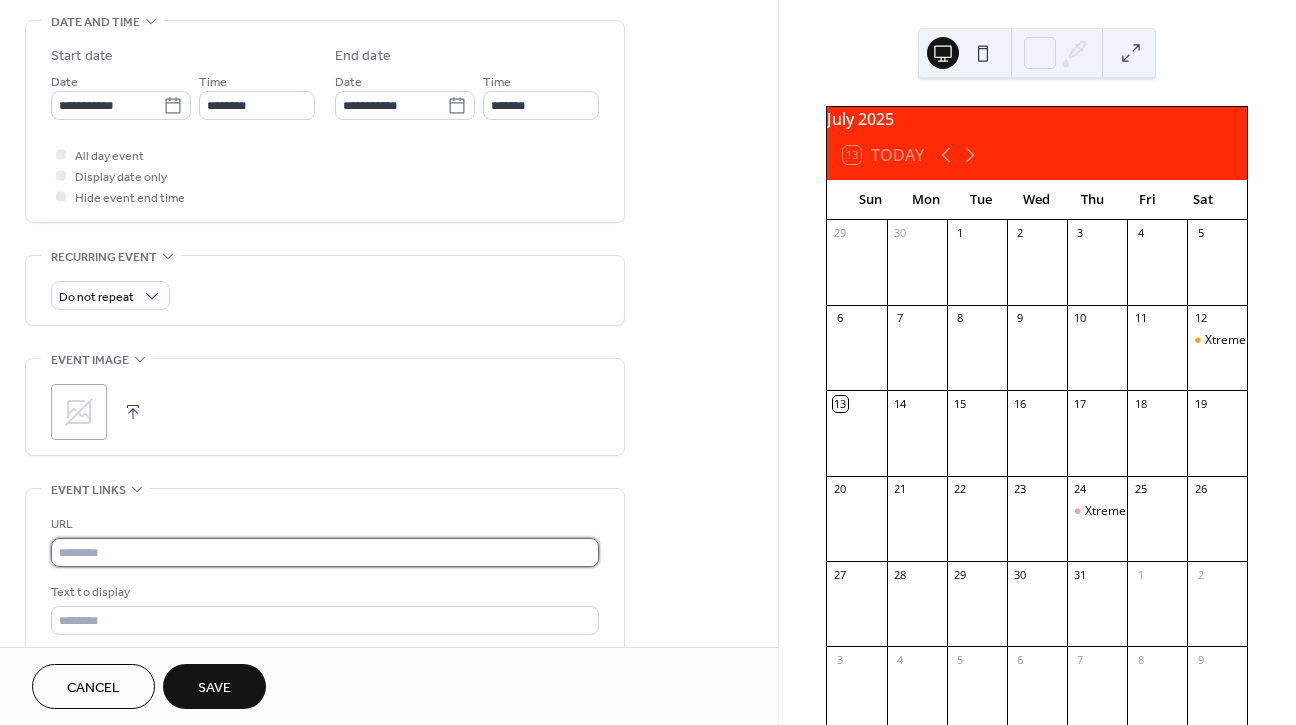 click at bounding box center [325, 552] 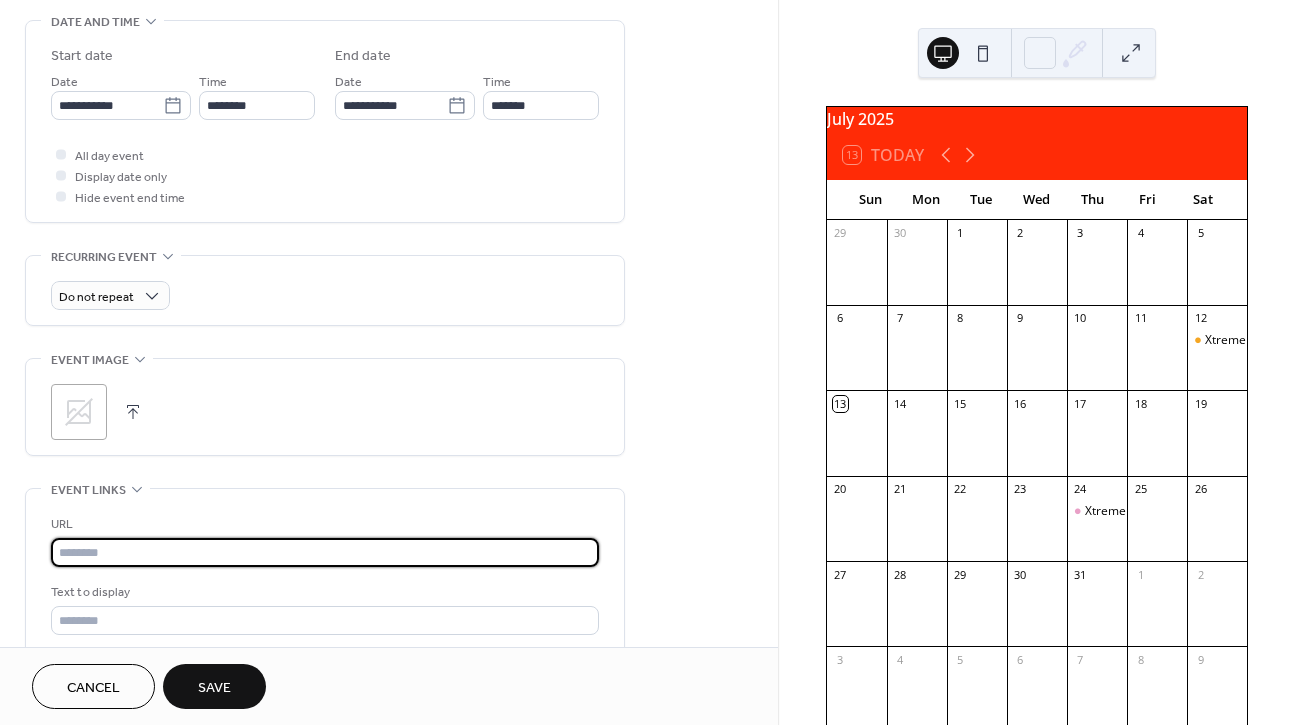 paste on "**********" 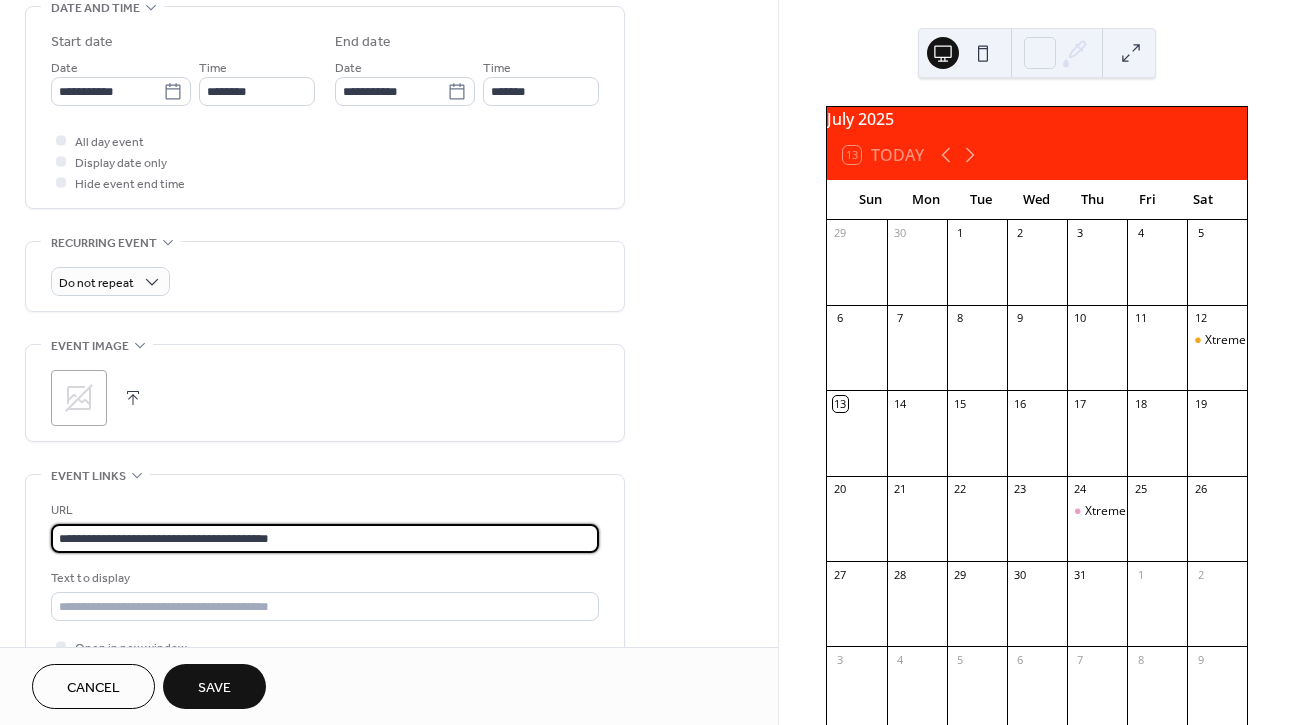 scroll, scrollTop: 645, scrollLeft: 0, axis: vertical 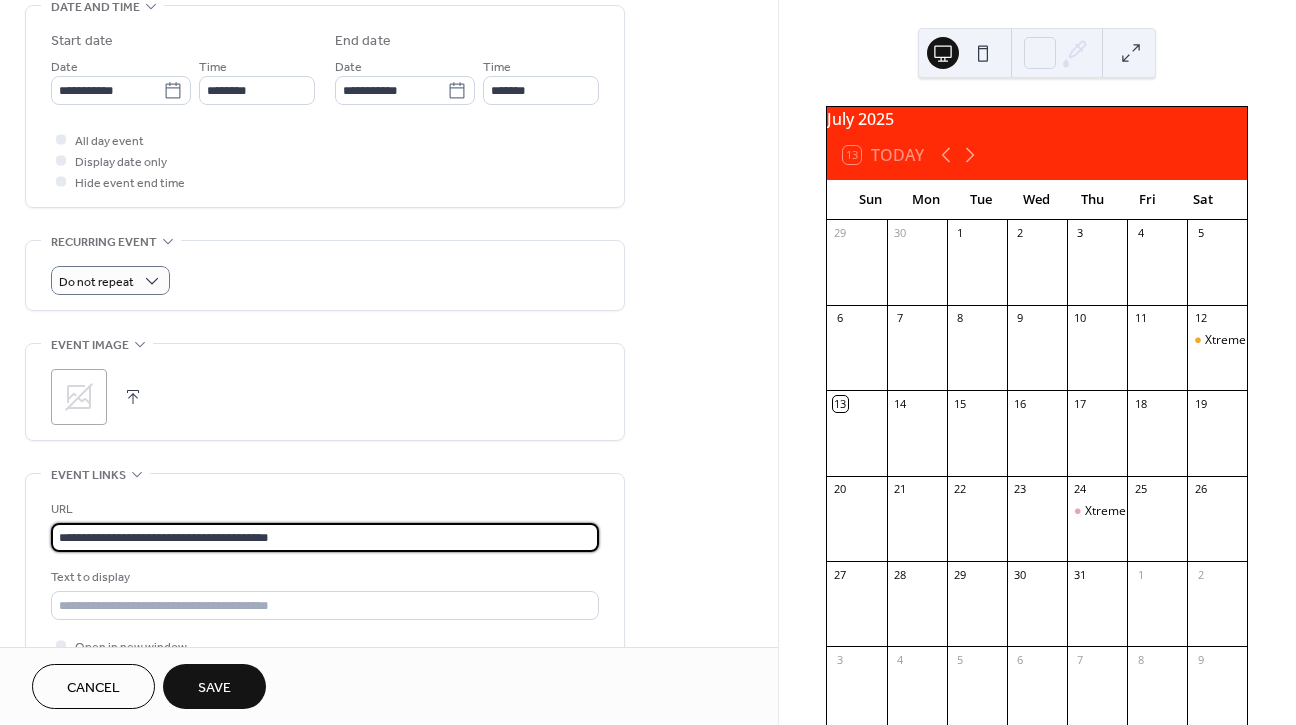 type on "**********" 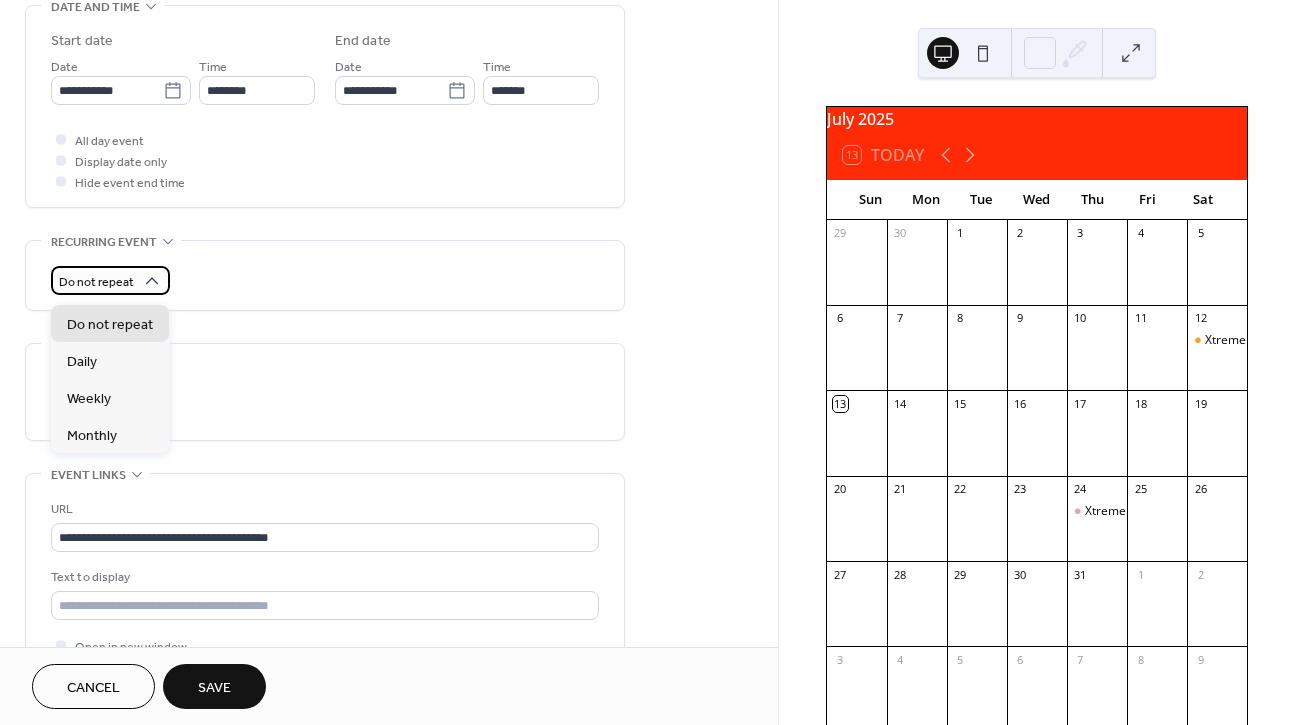 click 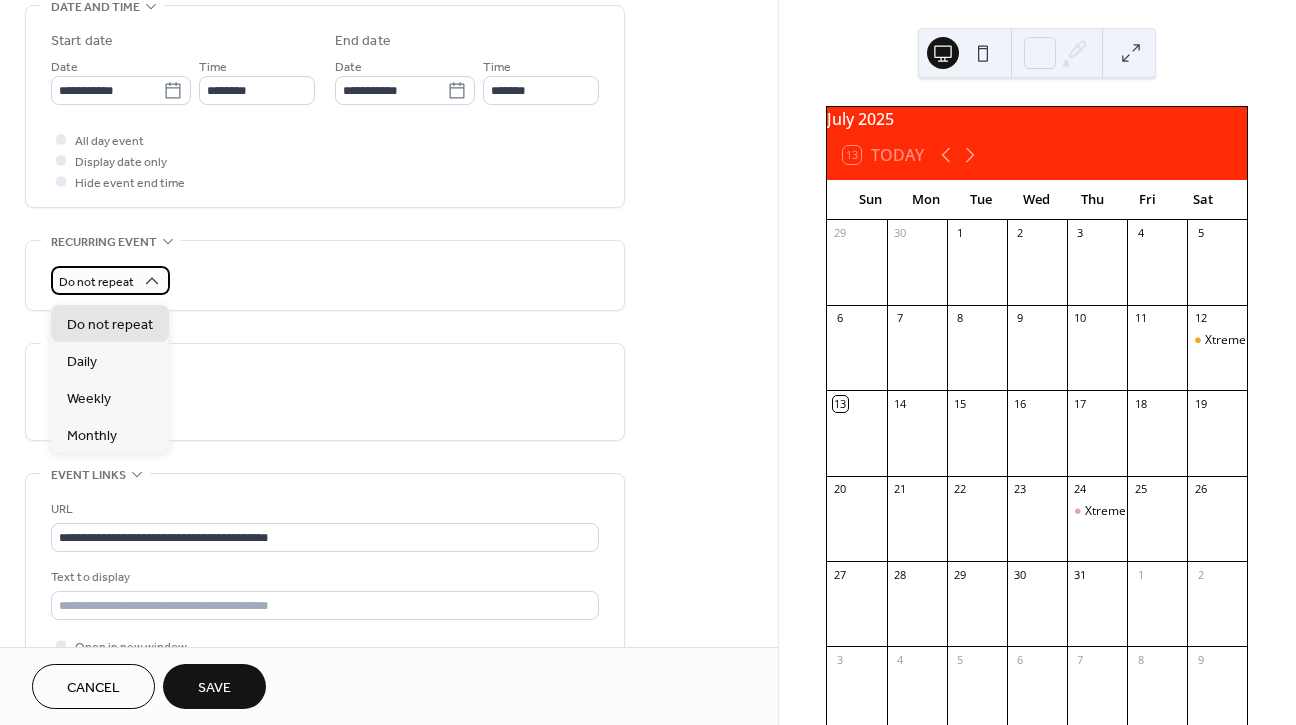 click 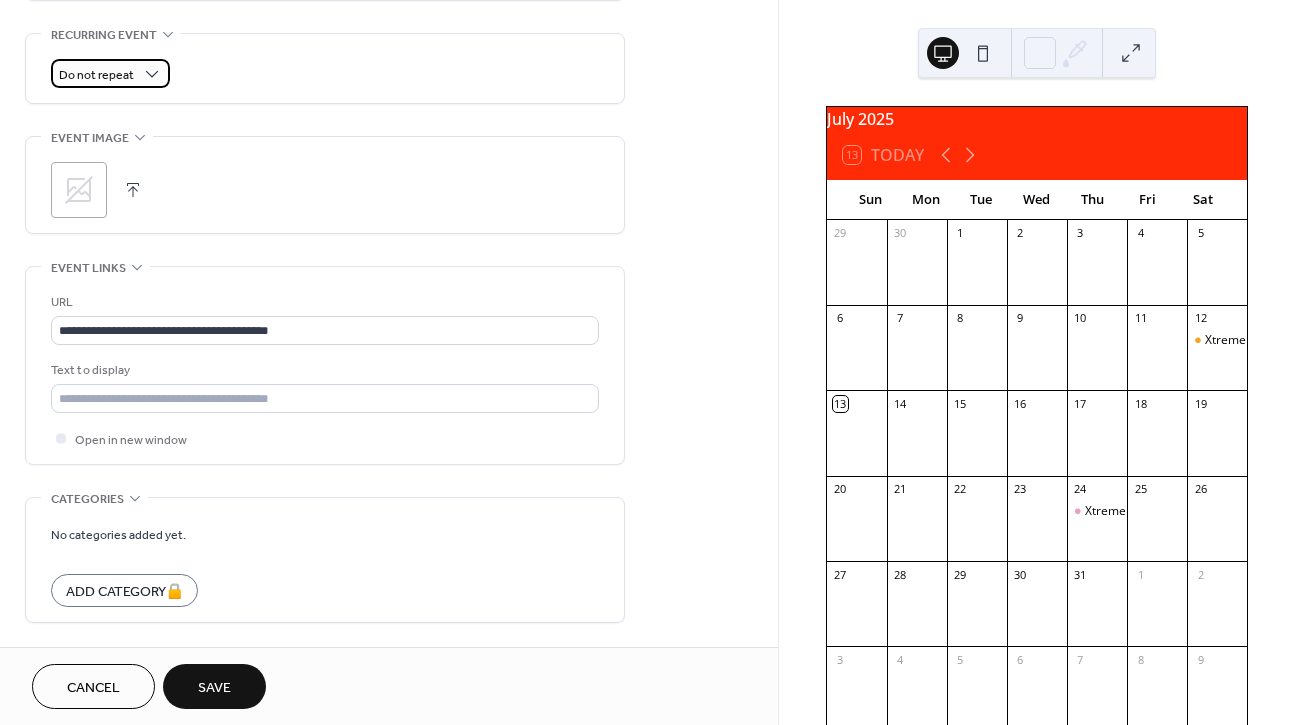 scroll, scrollTop: 862, scrollLeft: 0, axis: vertical 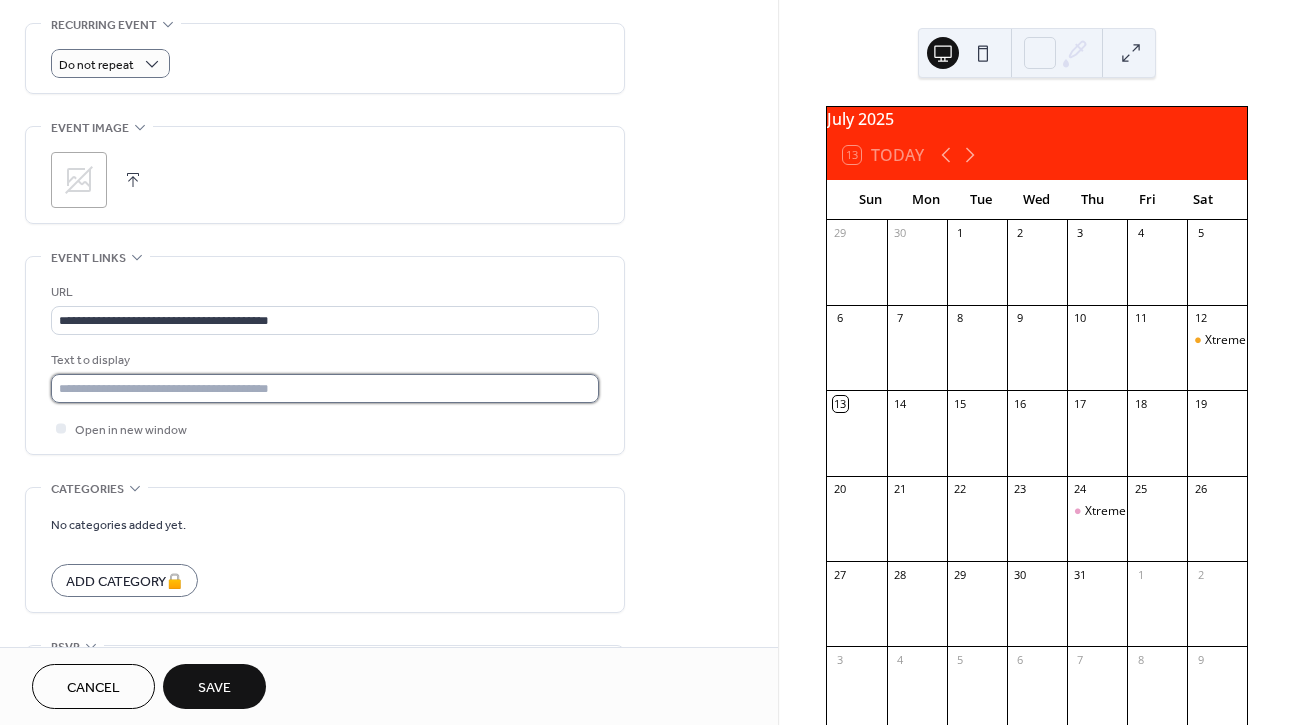 click at bounding box center [325, 388] 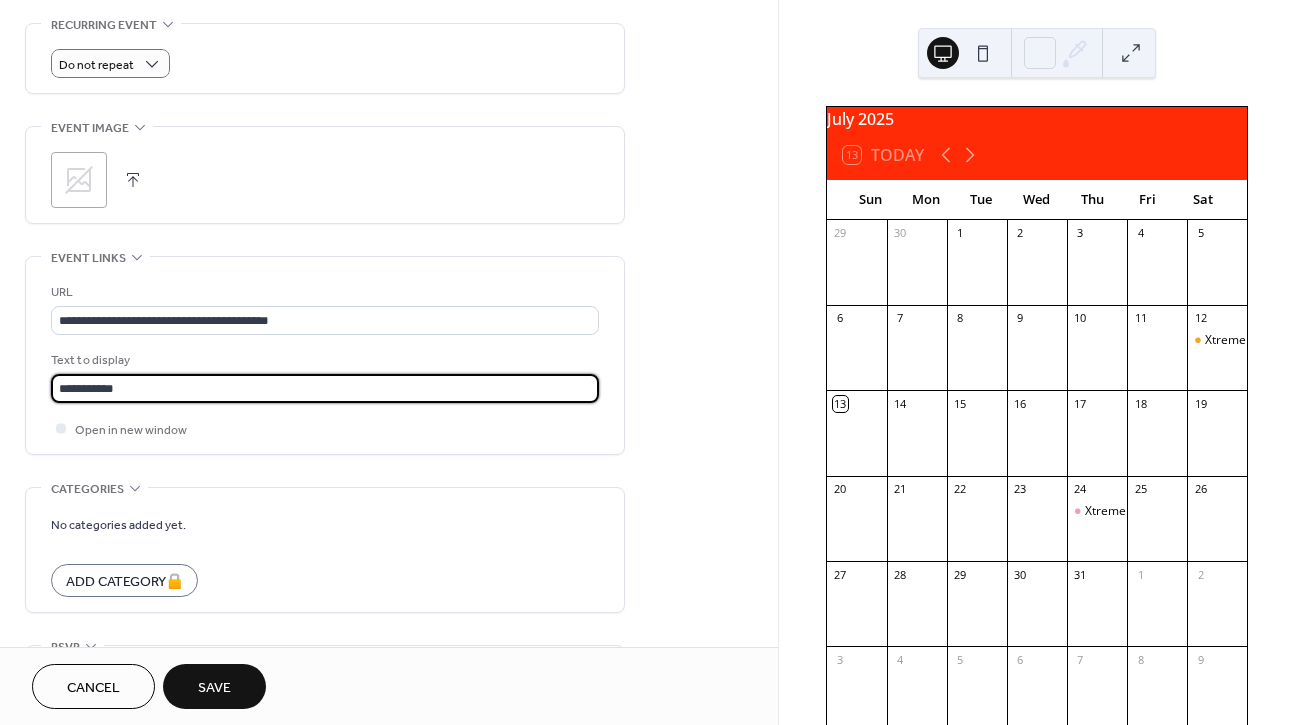 click on "**********" at bounding box center [325, 388] 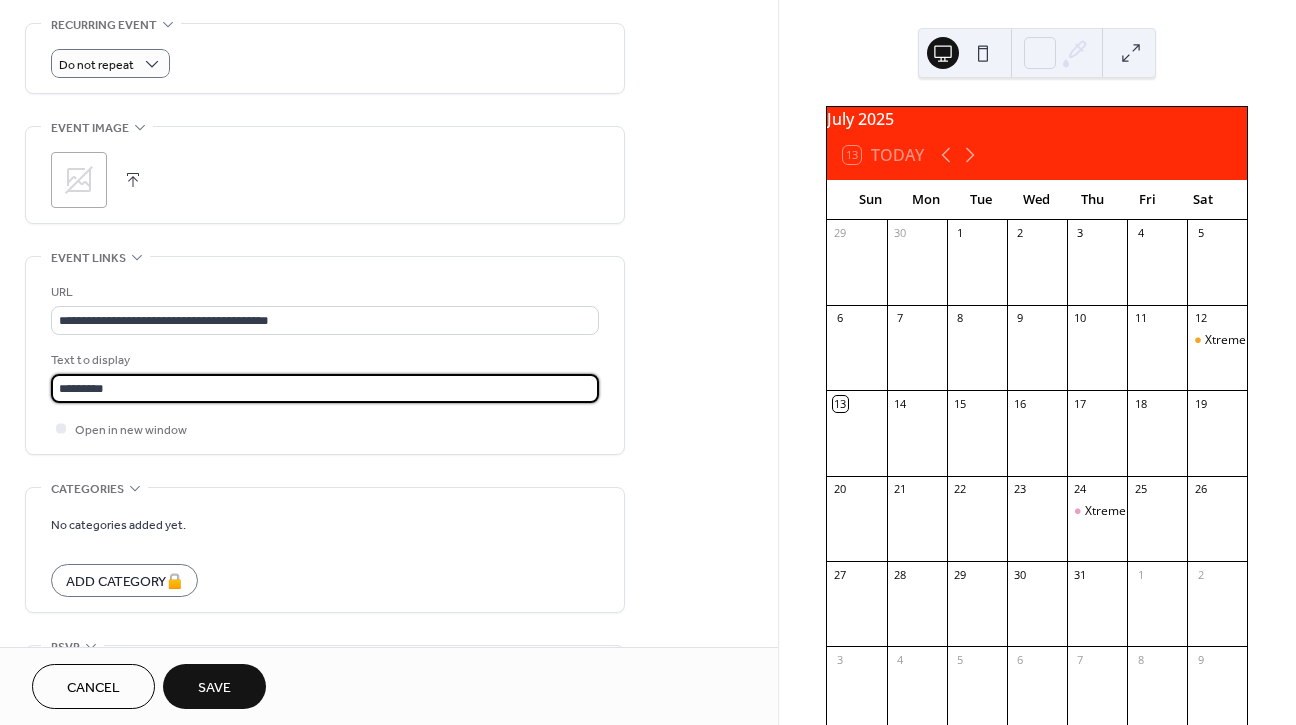 type on "*********" 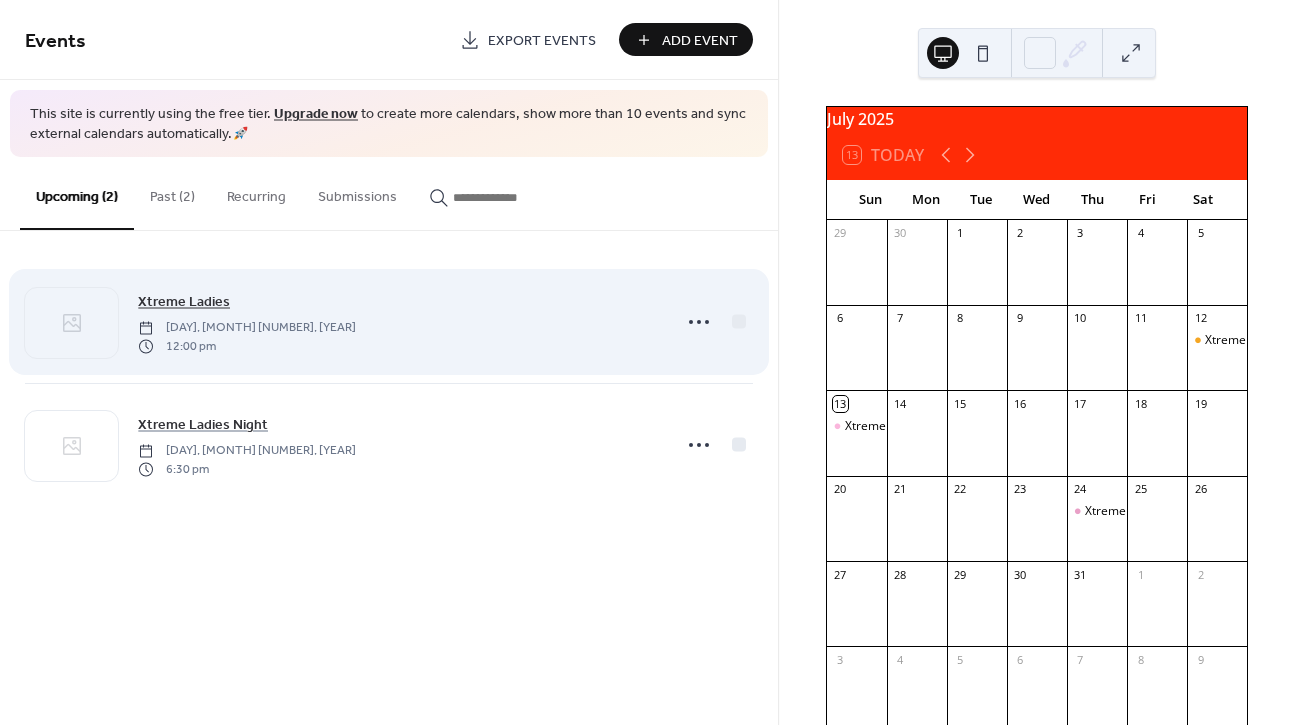 click on "Xtreme Ladies" at bounding box center [184, 302] 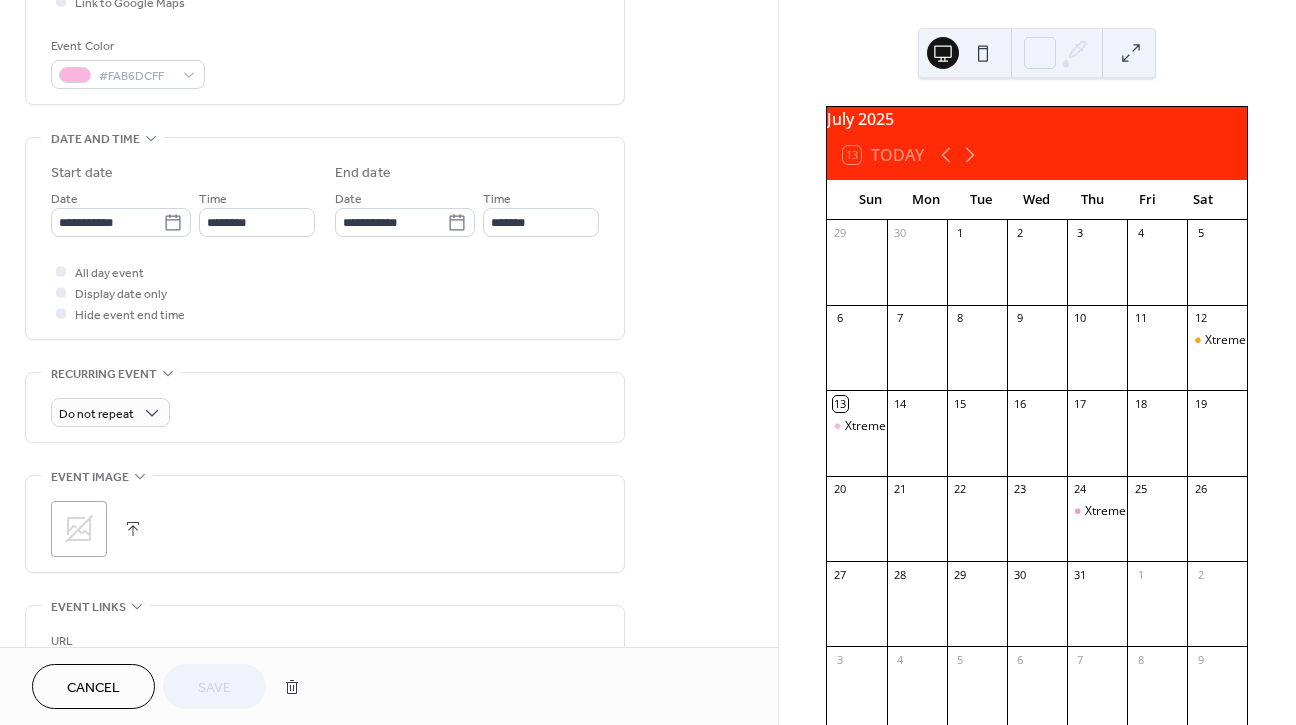 scroll, scrollTop: 517, scrollLeft: 0, axis: vertical 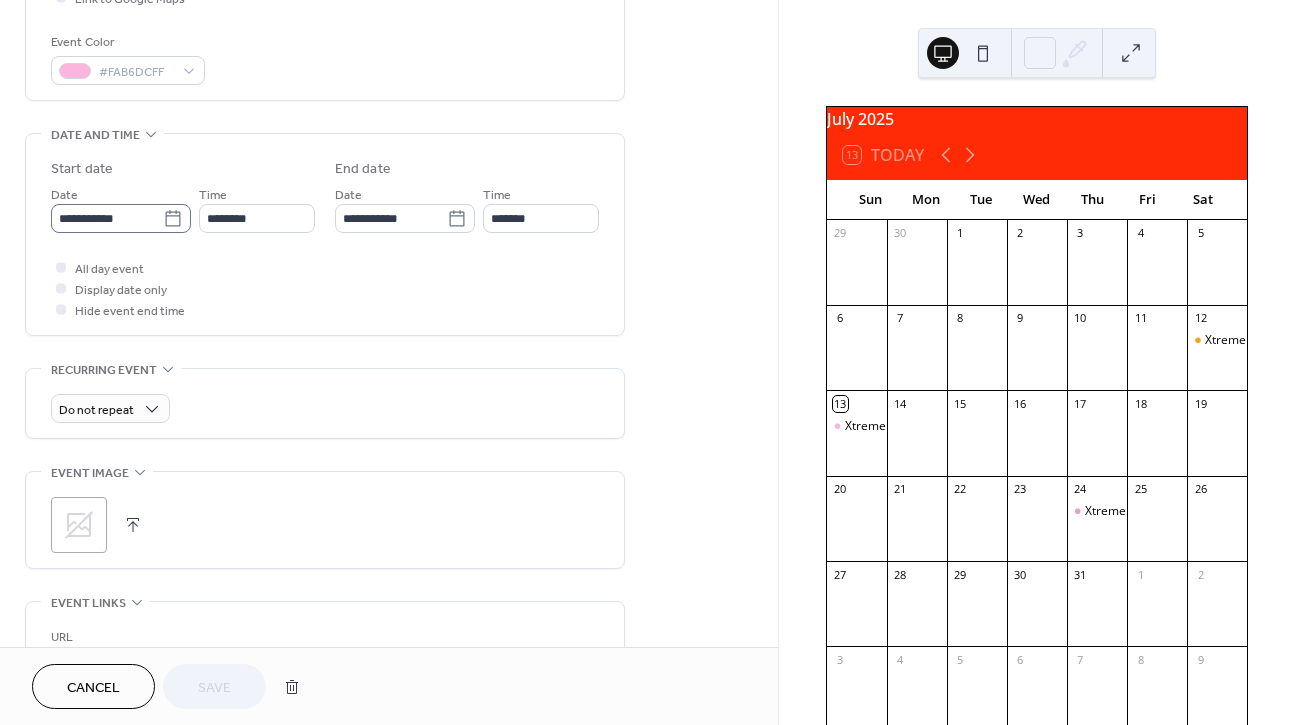 click 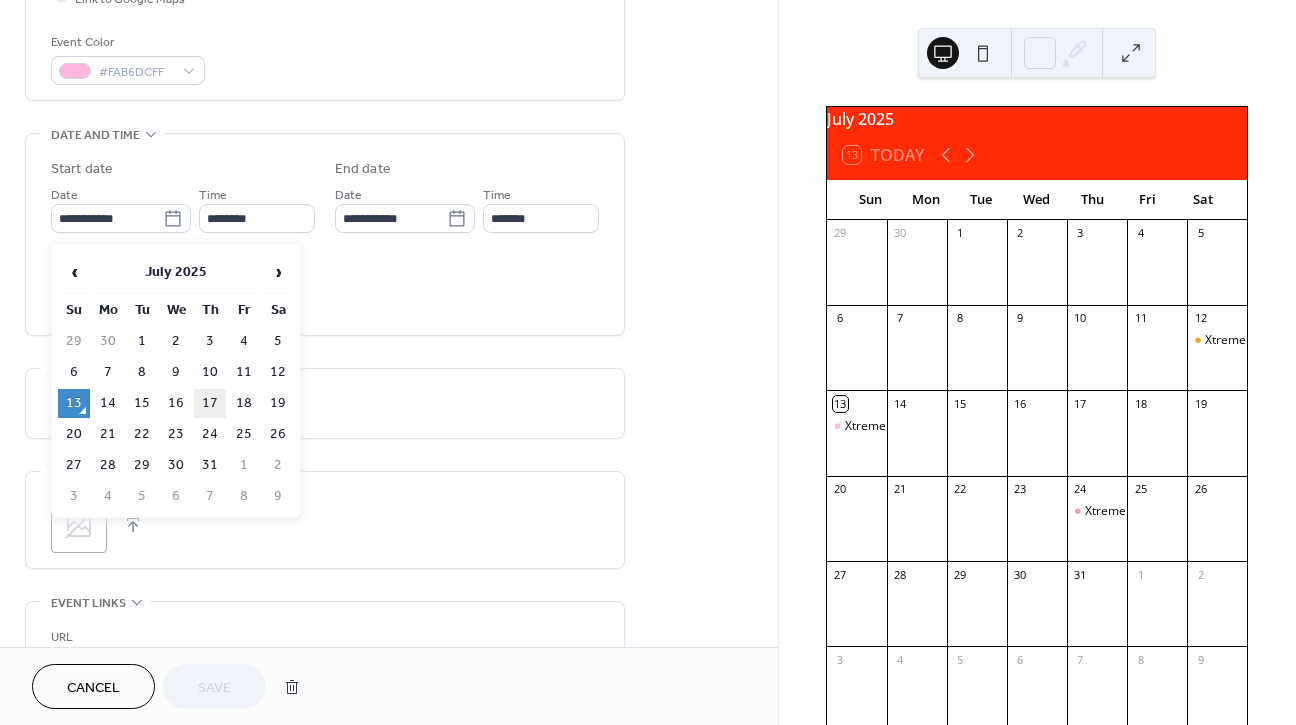 click on "17" at bounding box center [210, 403] 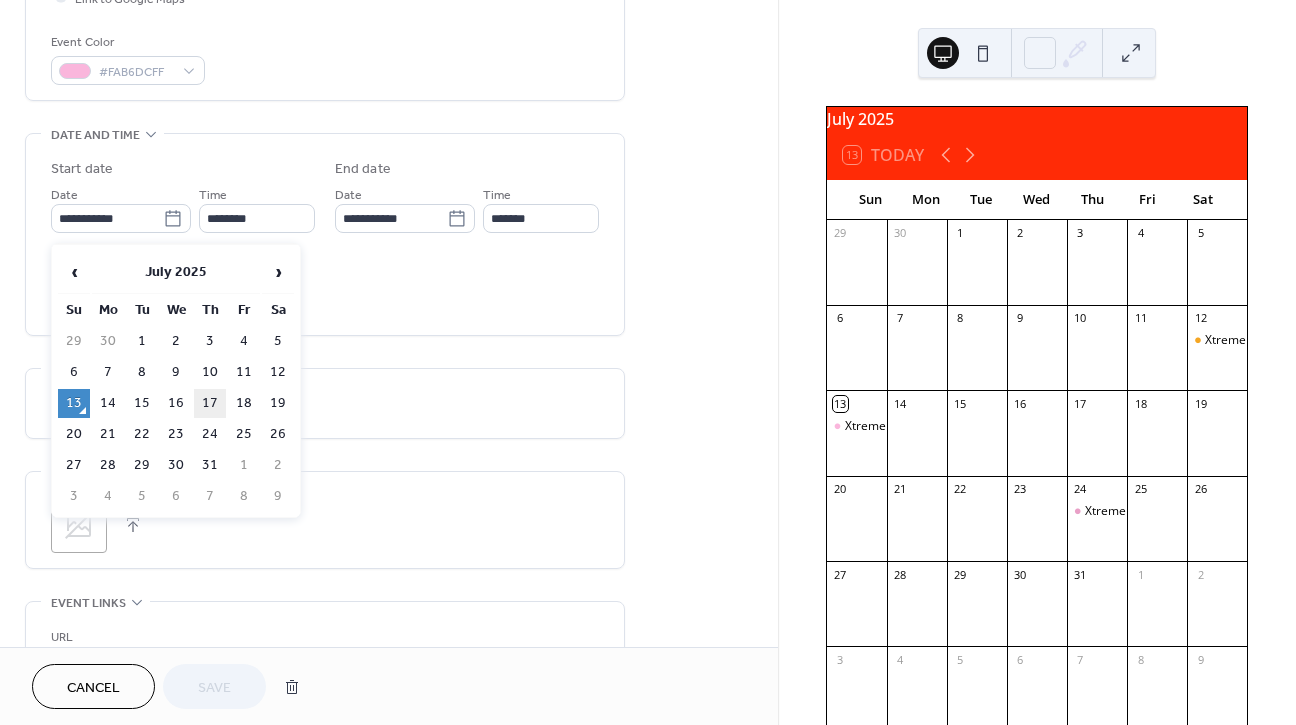 type on "**********" 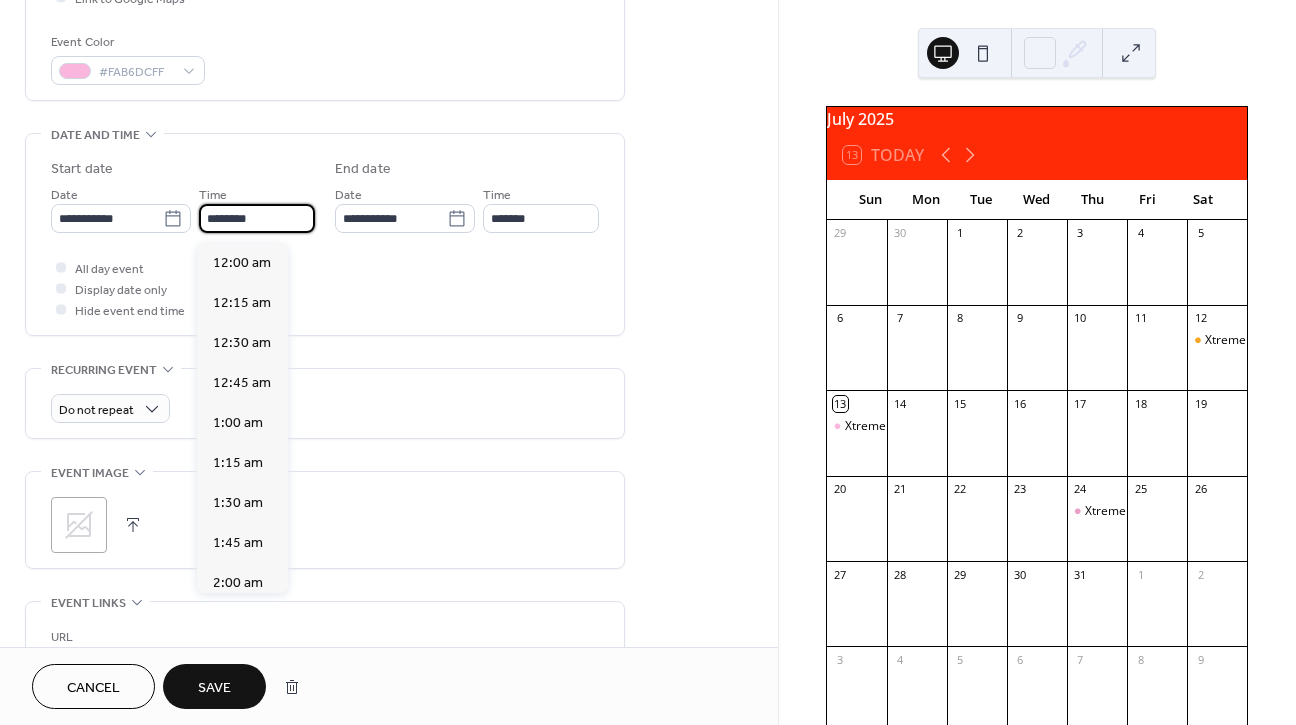 click on "********" at bounding box center [257, 218] 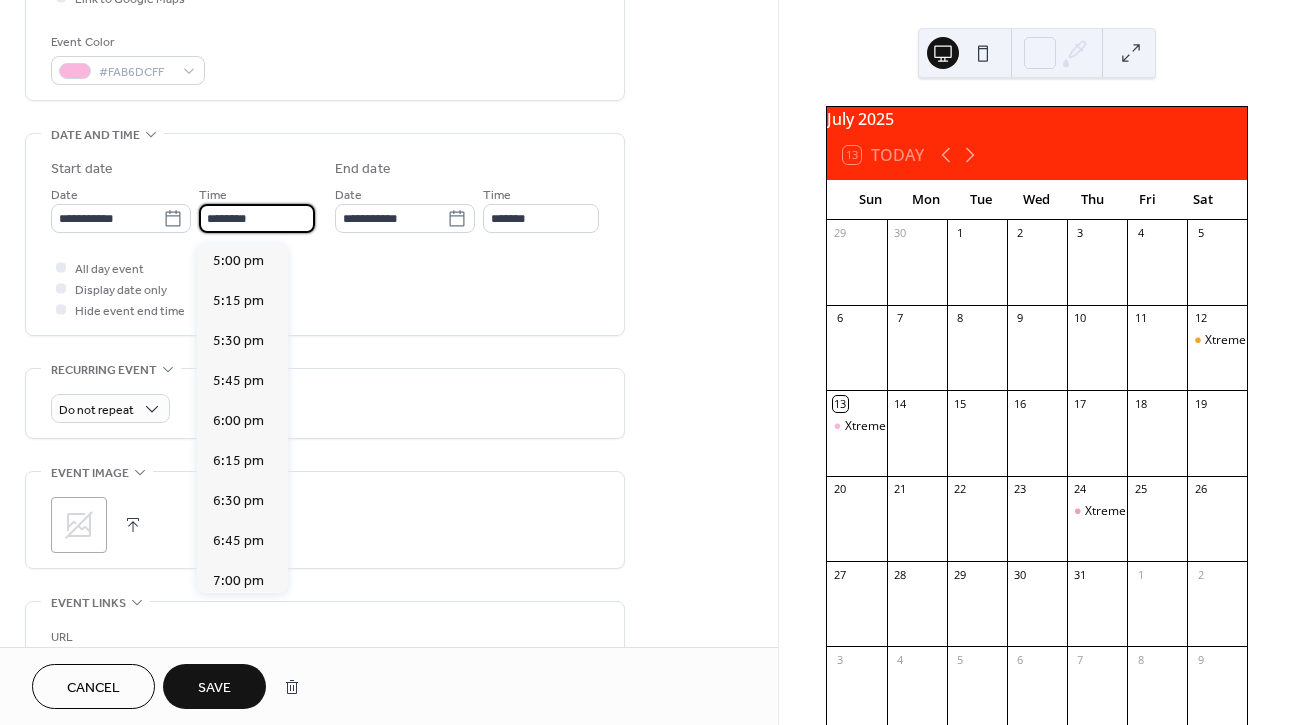 scroll, scrollTop: 2725, scrollLeft: 0, axis: vertical 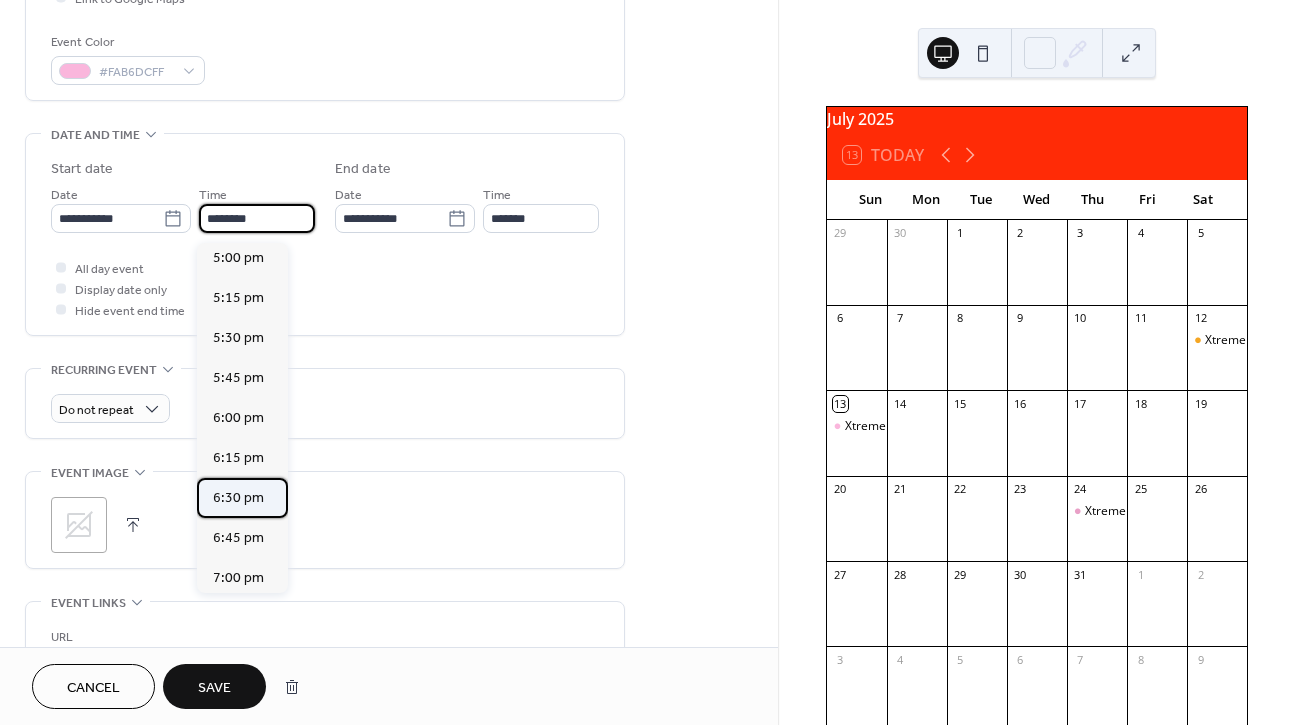 click on "6:30 pm" at bounding box center (238, 498) 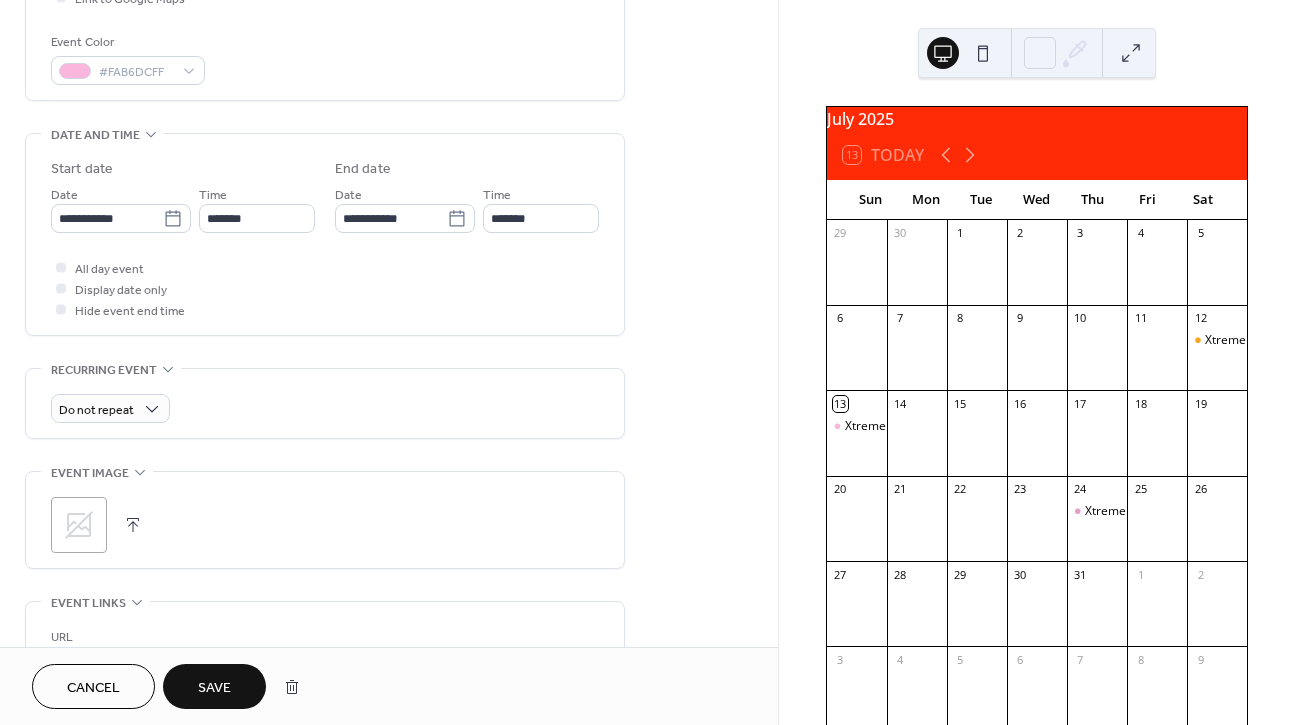 type on "*******" 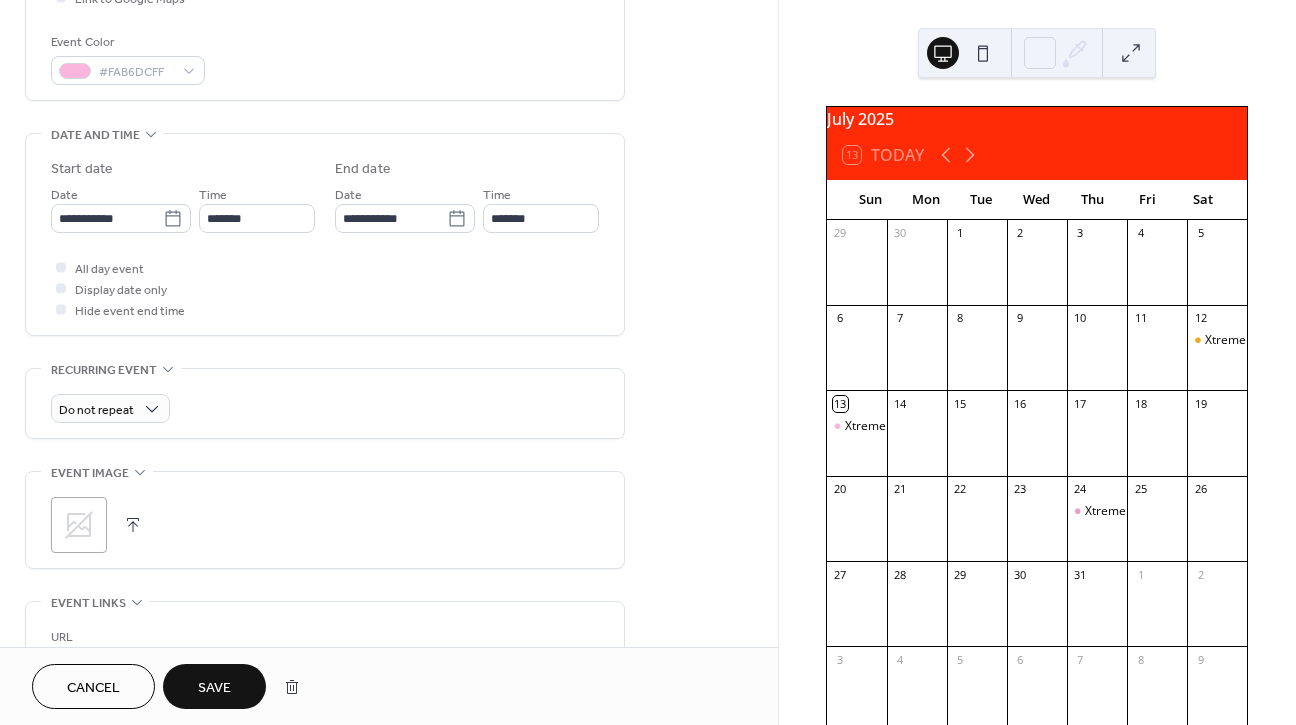 click on "Save" at bounding box center [214, 688] 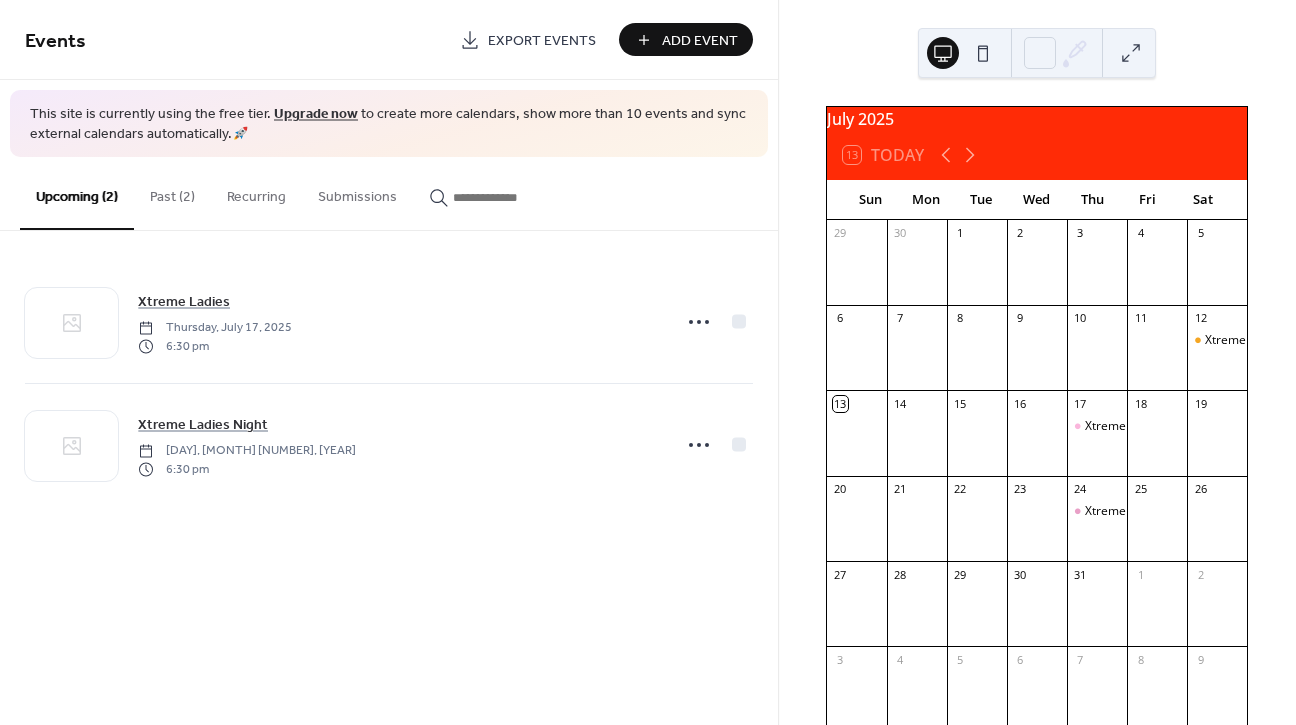 click on "Add Event" at bounding box center (700, 41) 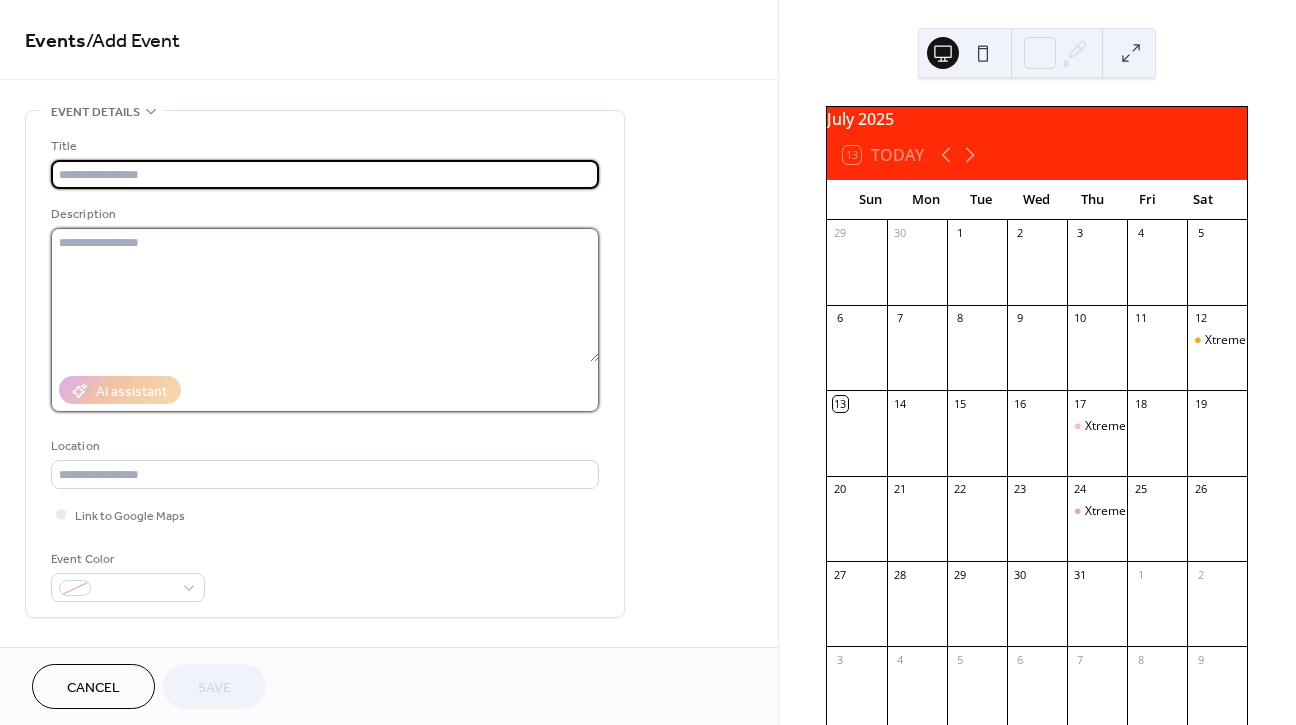 click at bounding box center (325, 295) 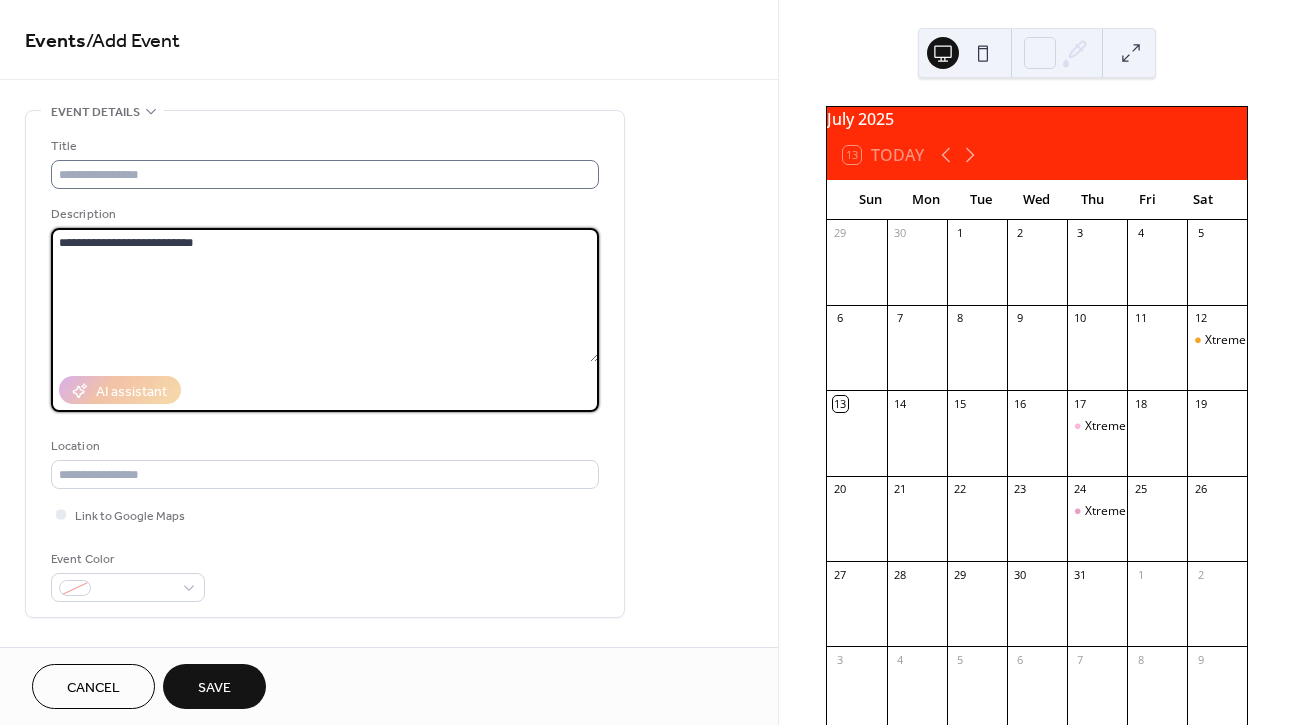 type on "**********" 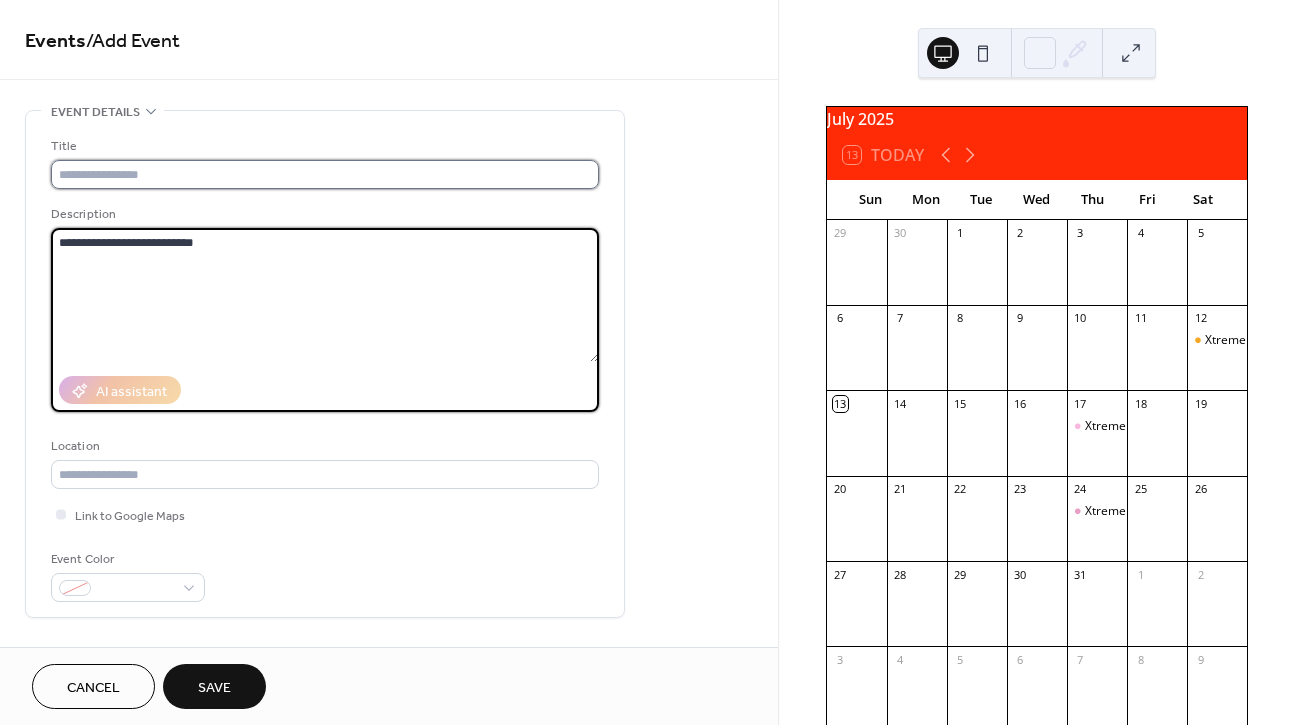 click at bounding box center [325, 174] 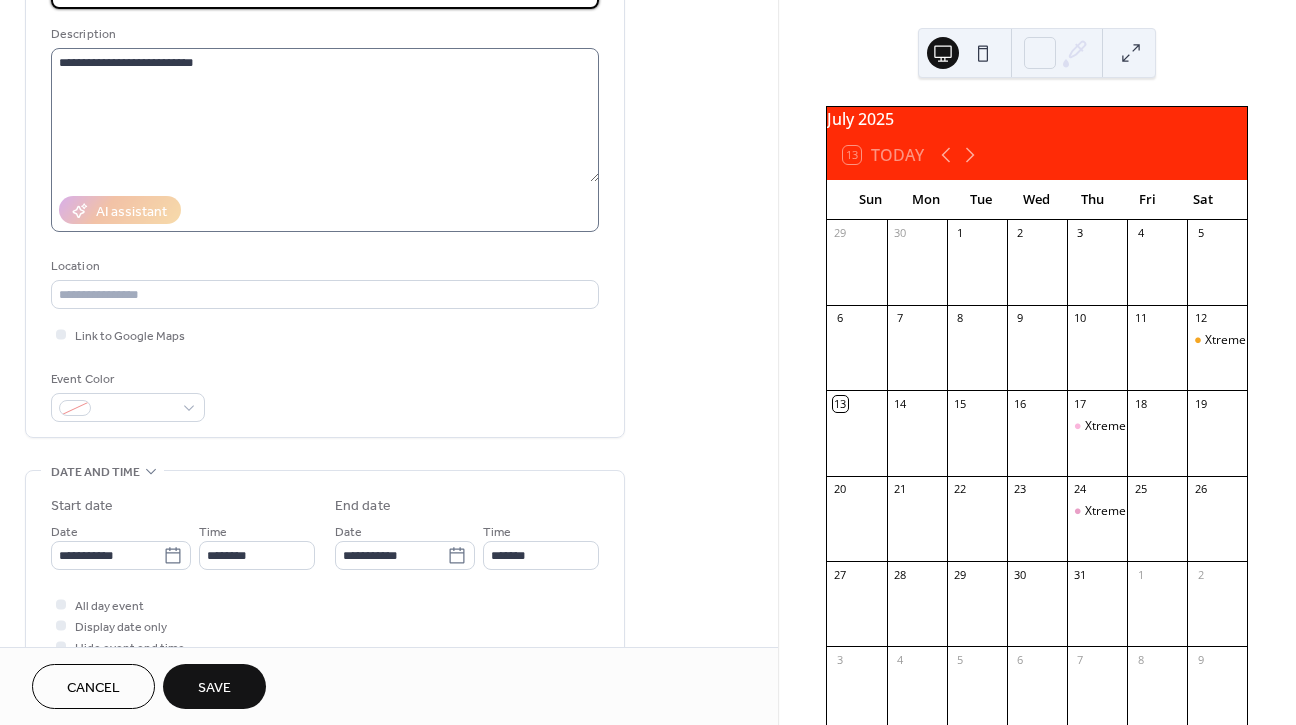 scroll, scrollTop: 181, scrollLeft: 0, axis: vertical 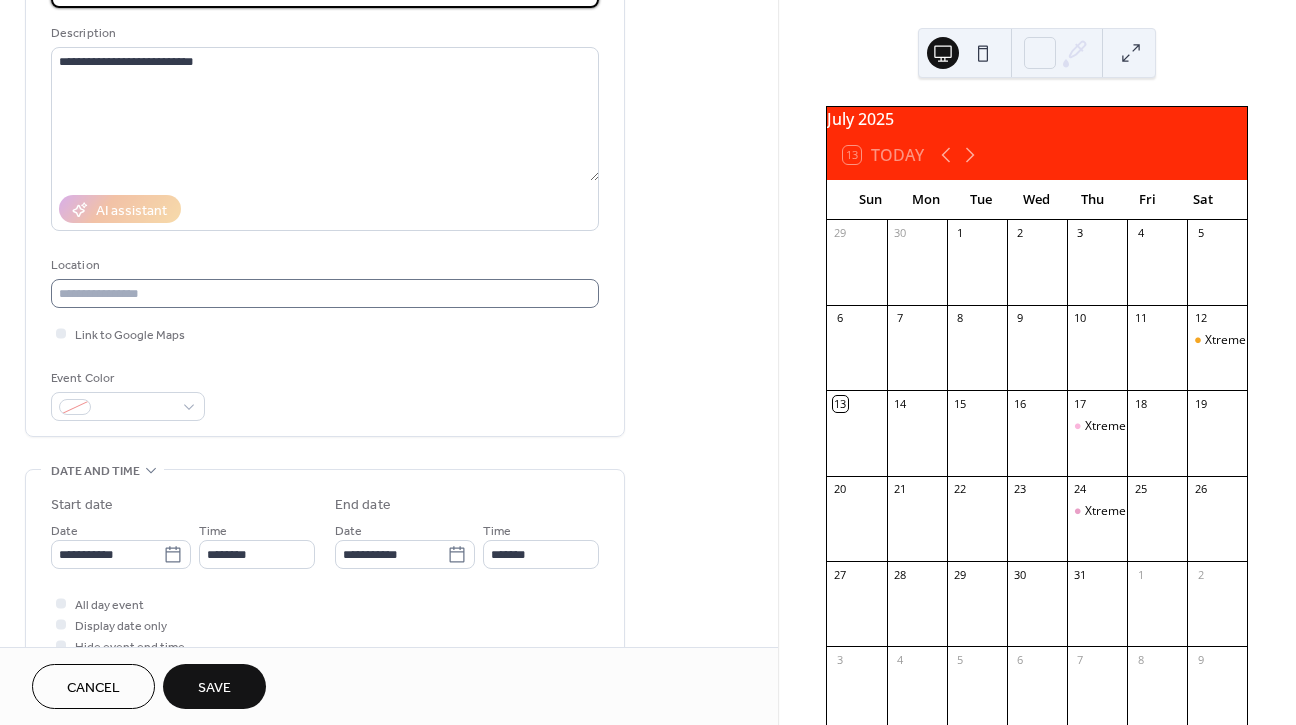 type on "**********" 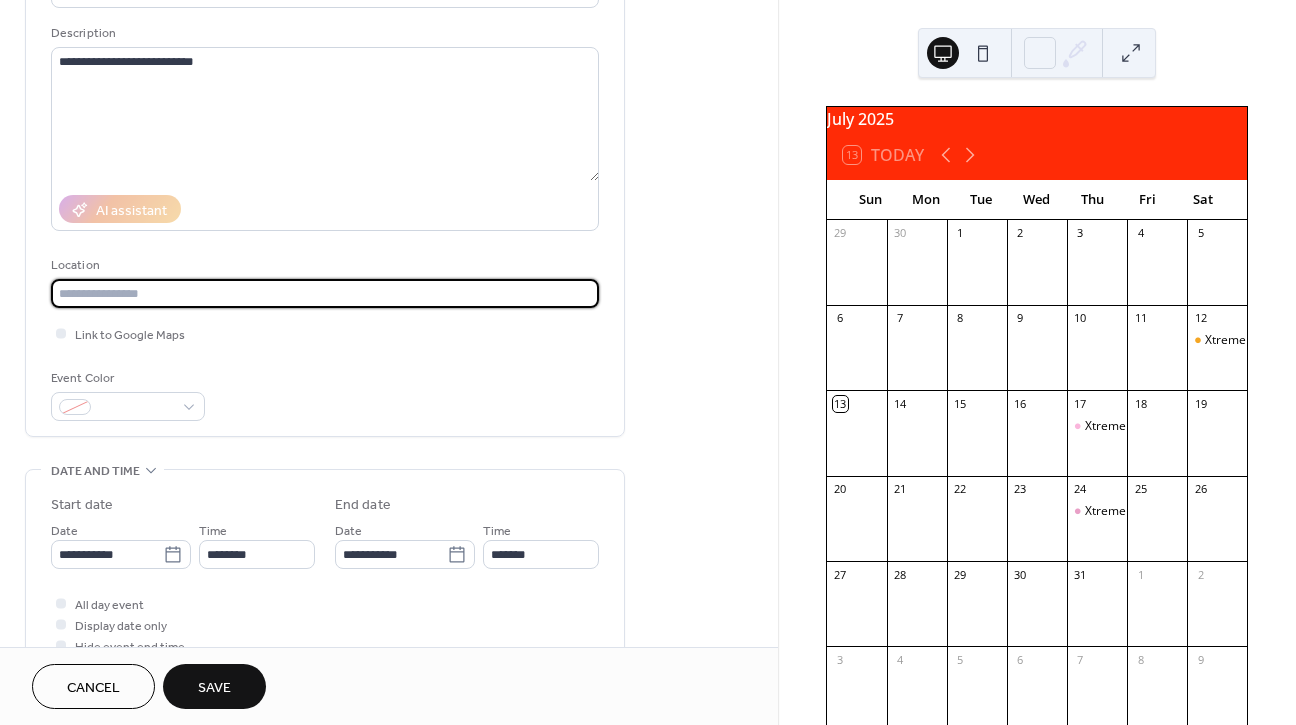 click at bounding box center (325, 293) 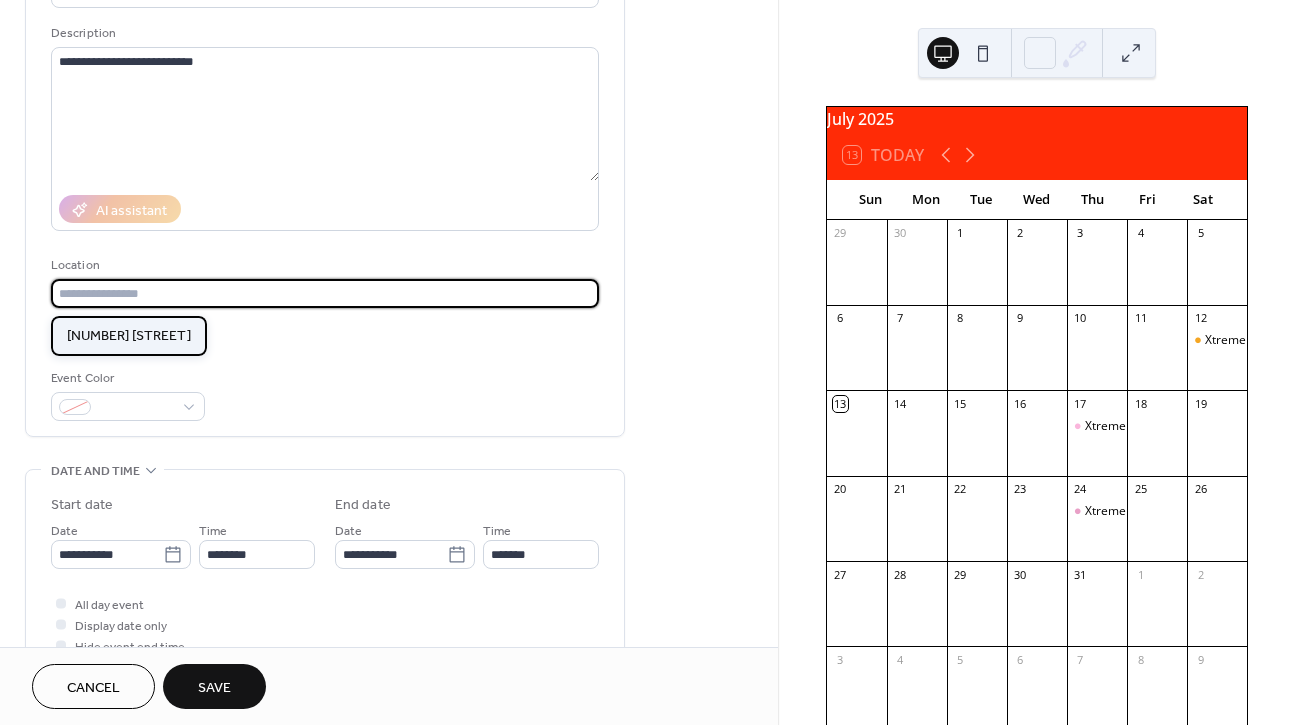 click on "[NUMBER] [STREET]" at bounding box center (129, 336) 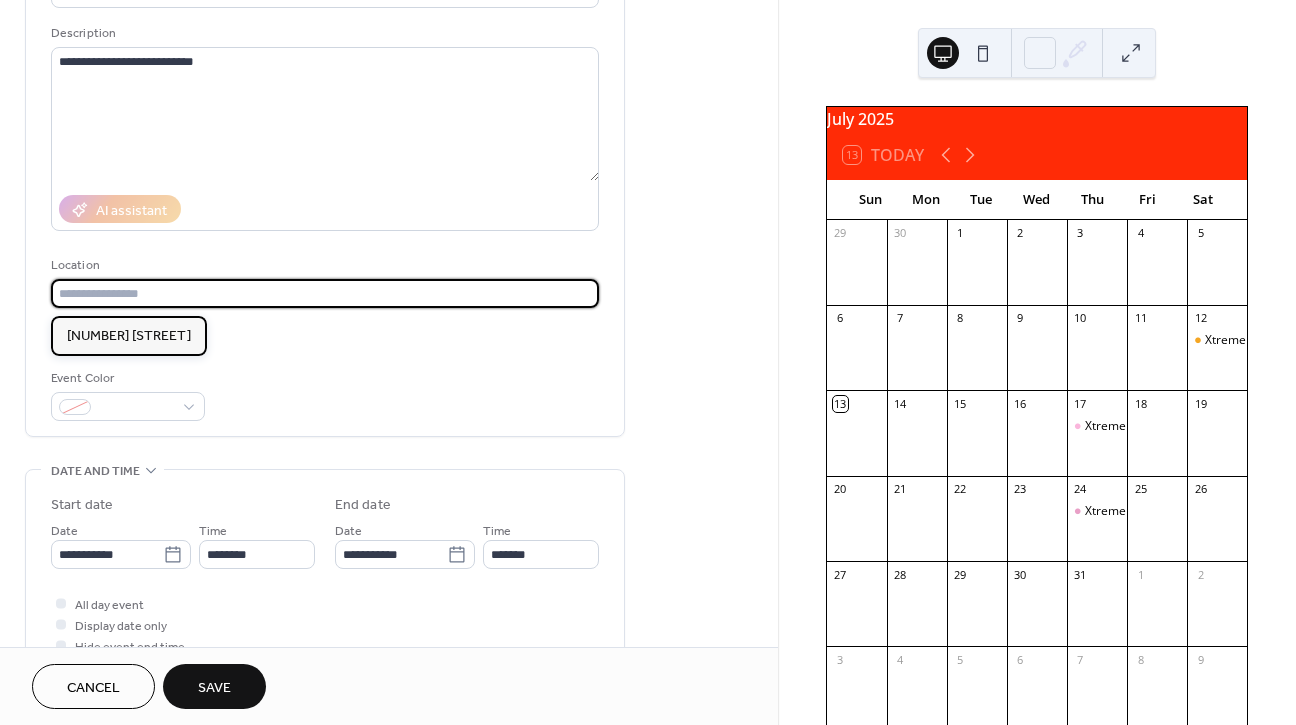 type on "**********" 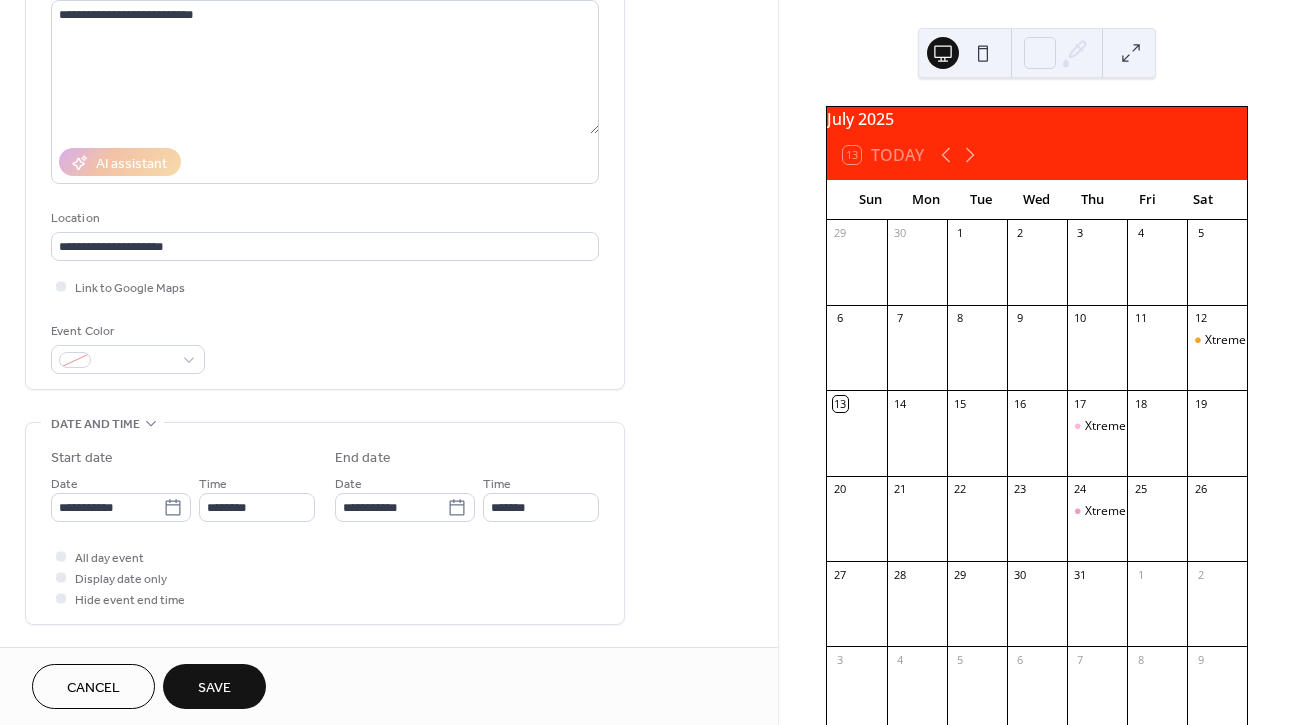 scroll, scrollTop: 229, scrollLeft: 0, axis: vertical 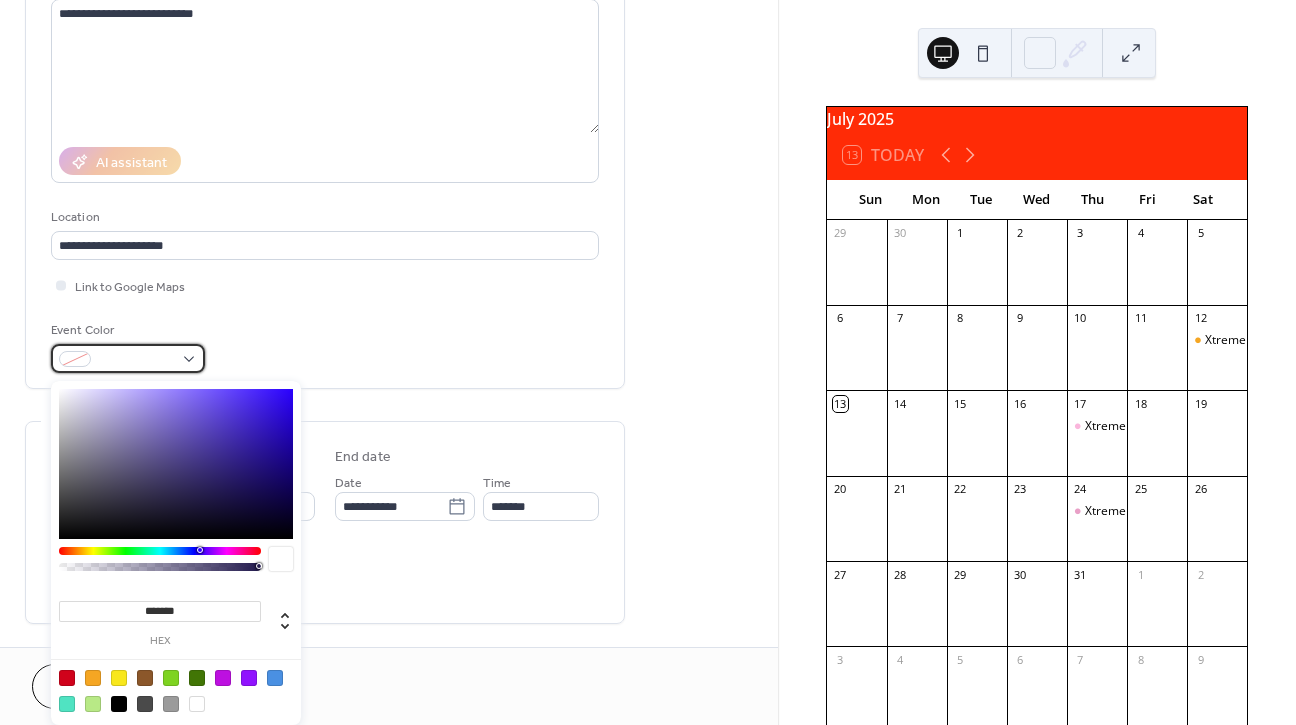 click at bounding box center [128, 358] 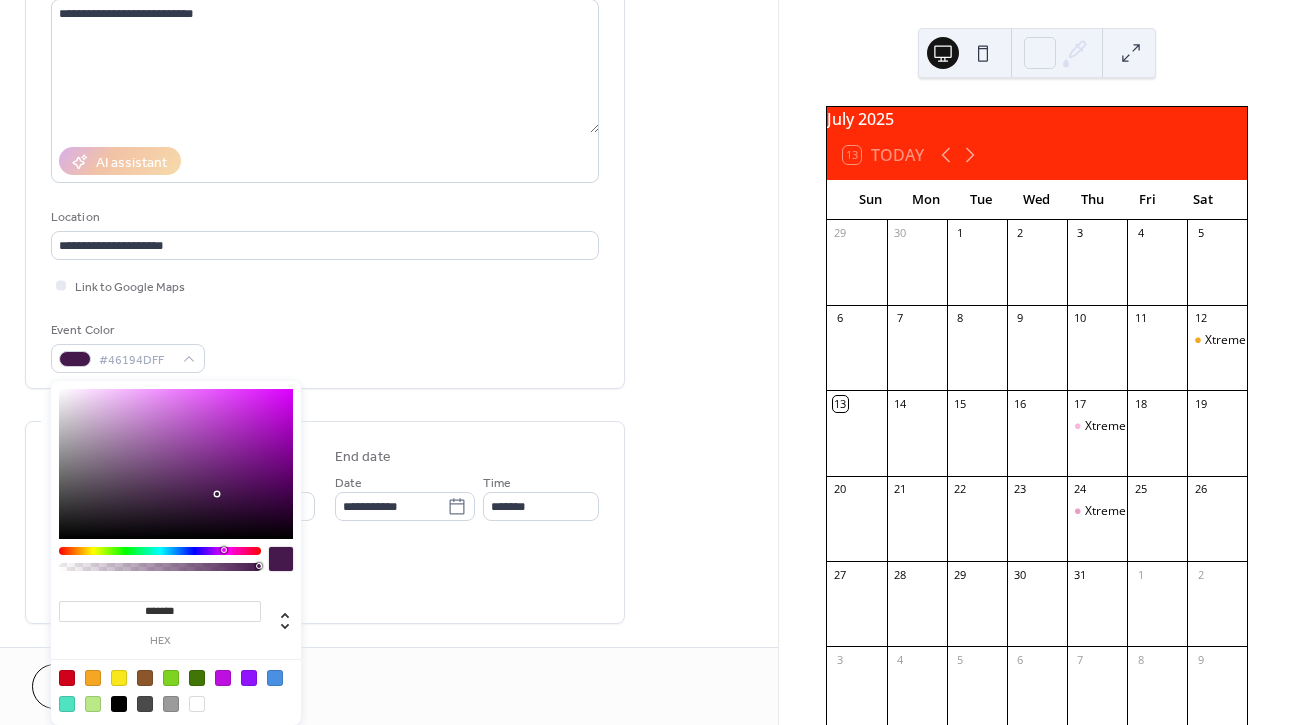 click at bounding box center (160, 551) 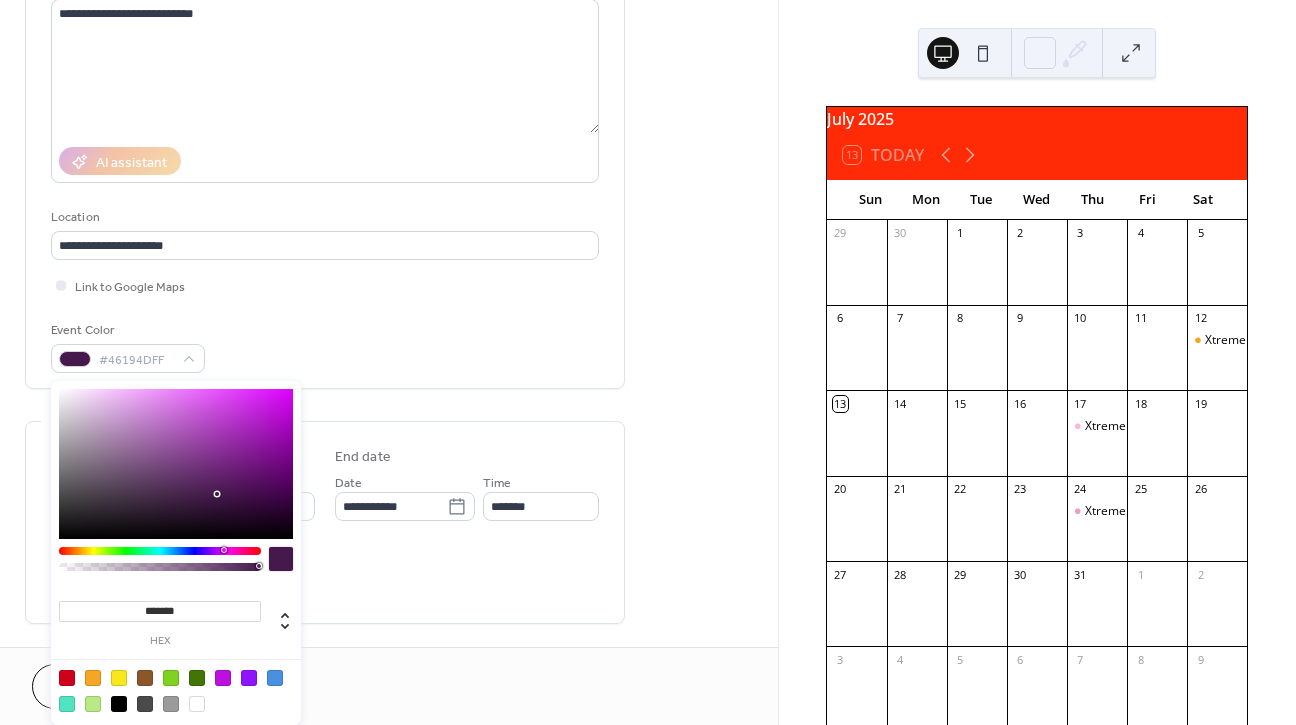 click at bounding box center (160, 564) 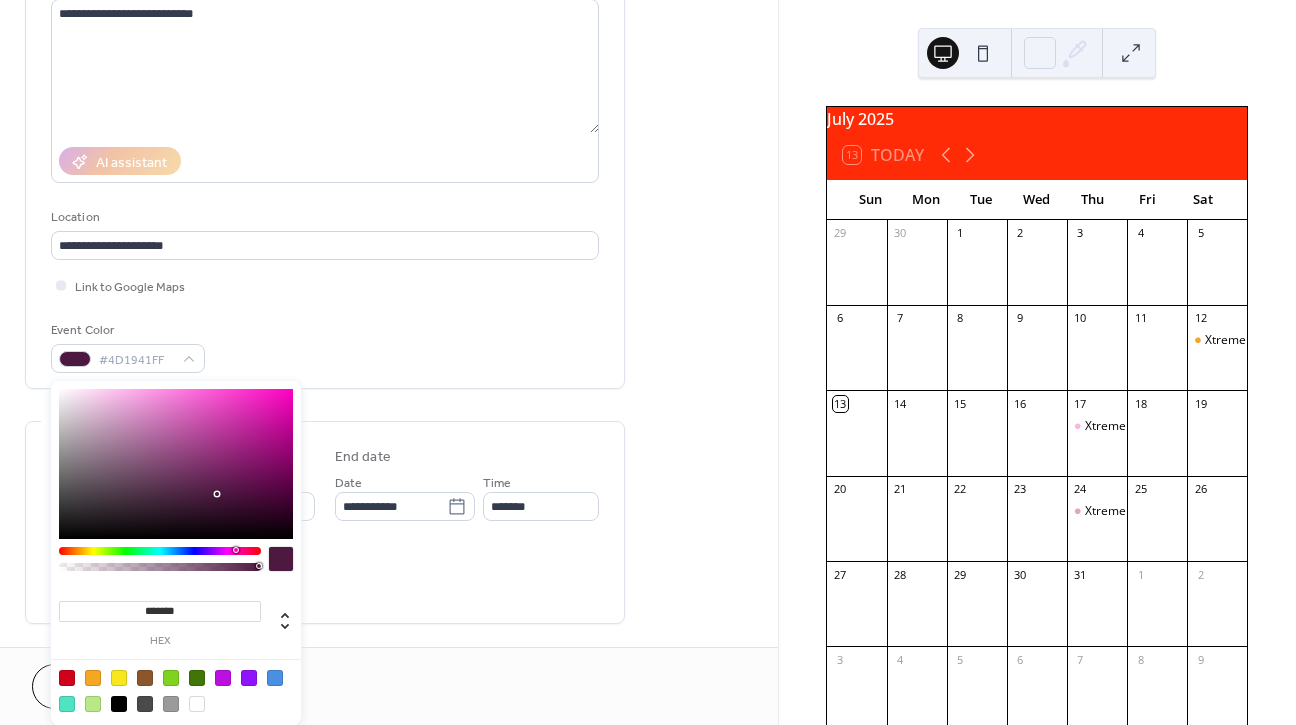 click at bounding box center [160, 551] 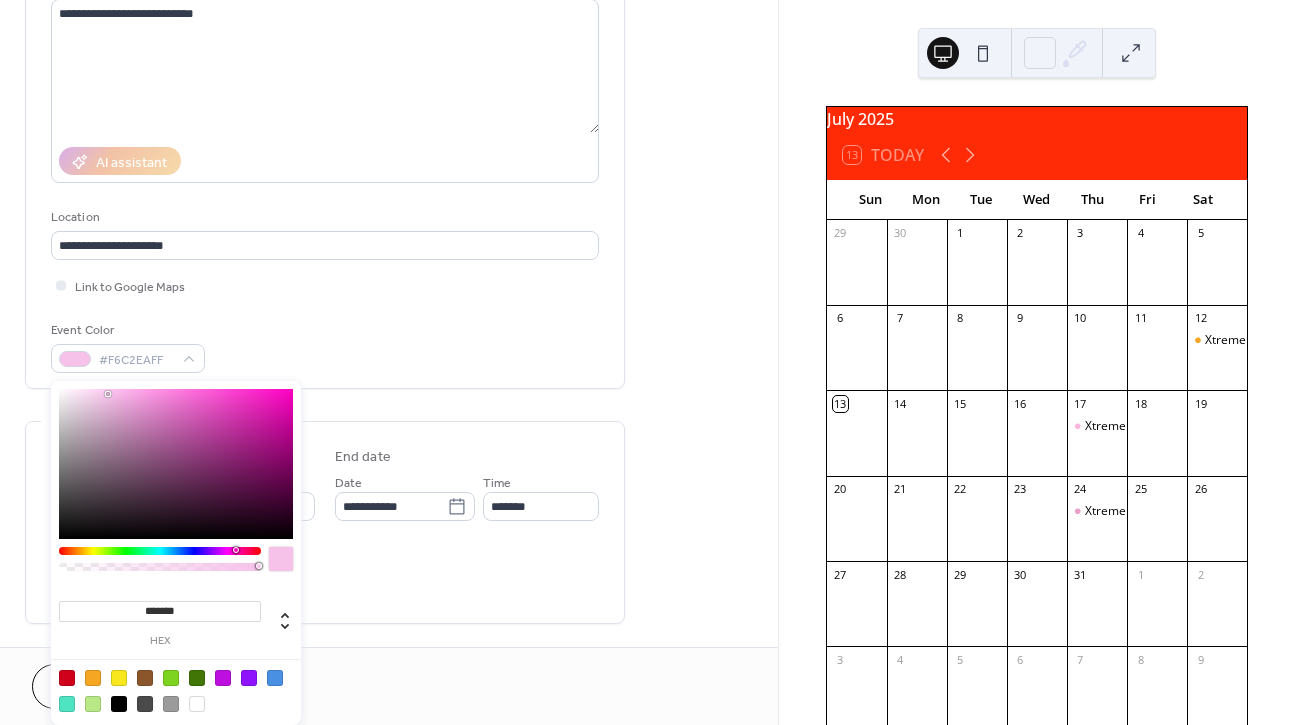 type on "*******" 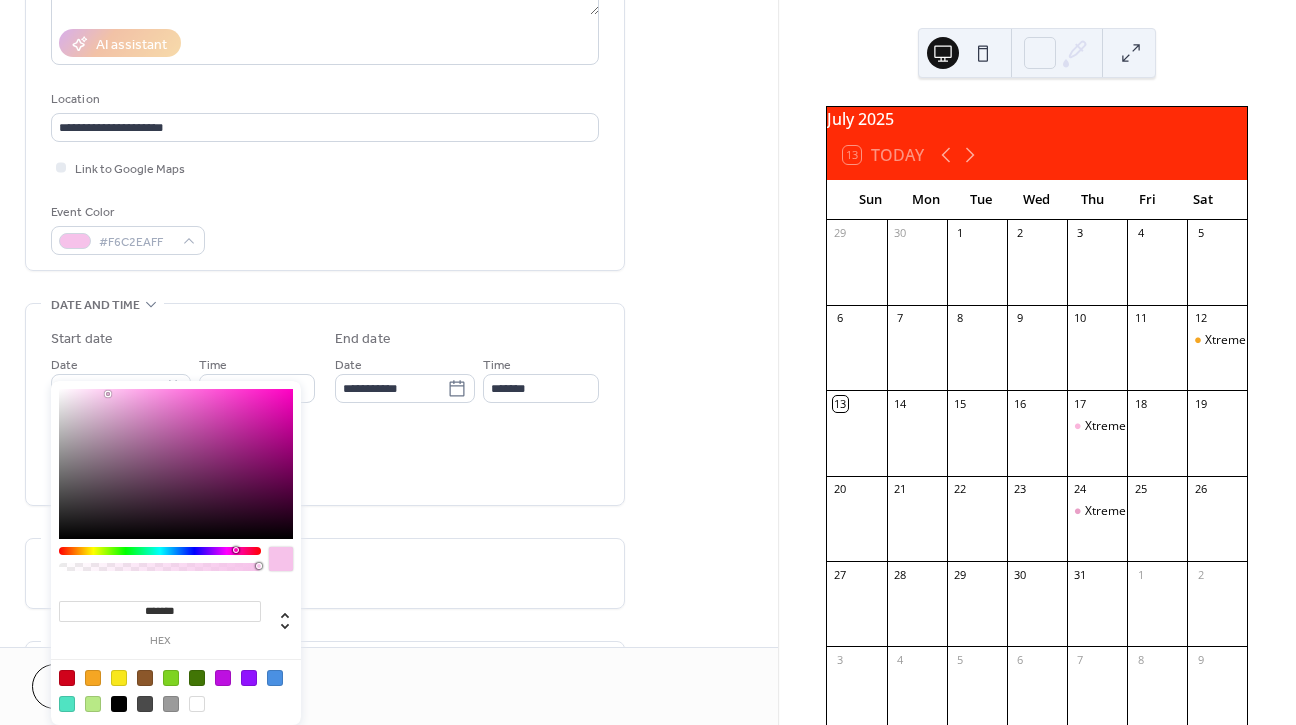 scroll, scrollTop: 356, scrollLeft: 0, axis: vertical 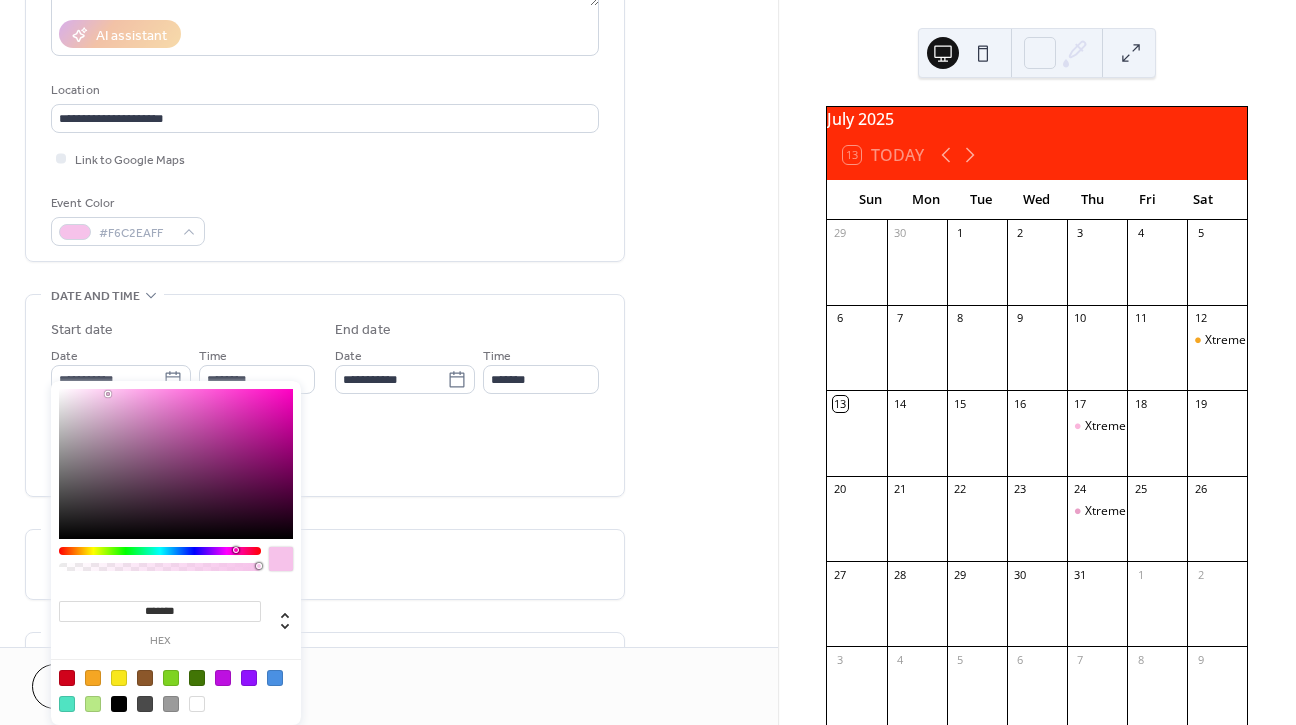 click on "Do not repeat" at bounding box center (325, 569) 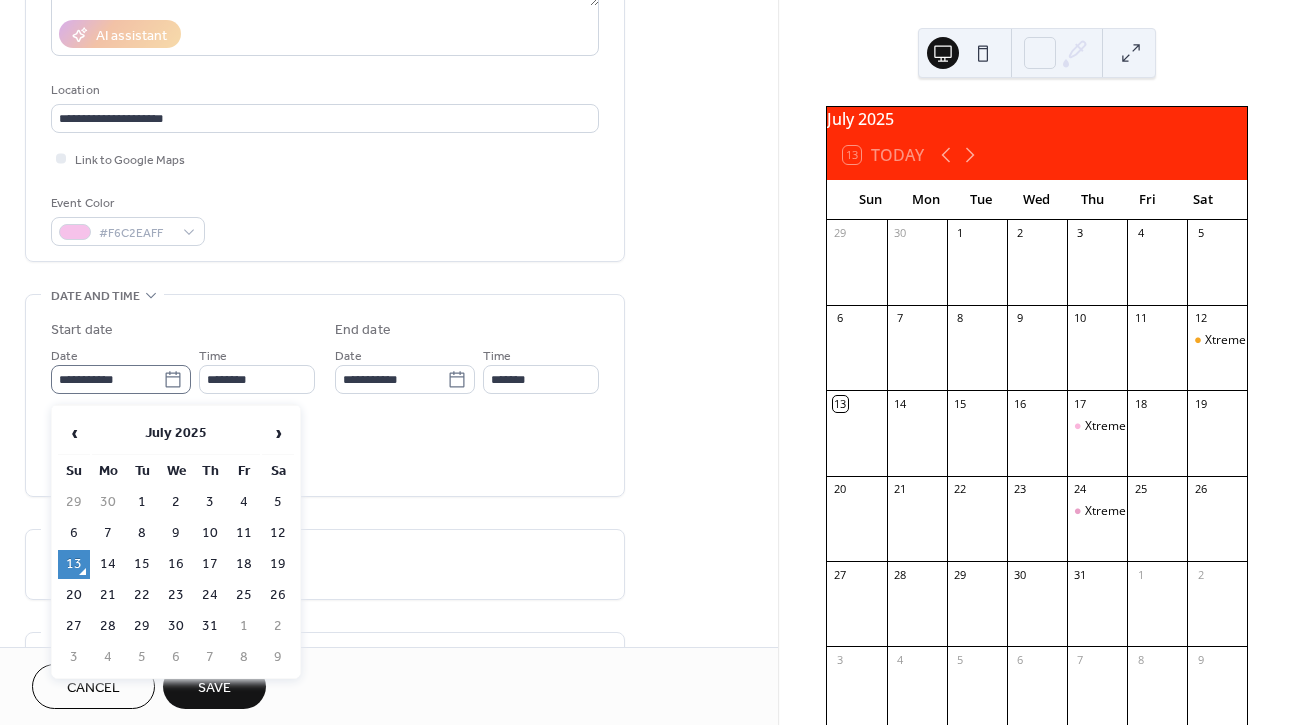 click 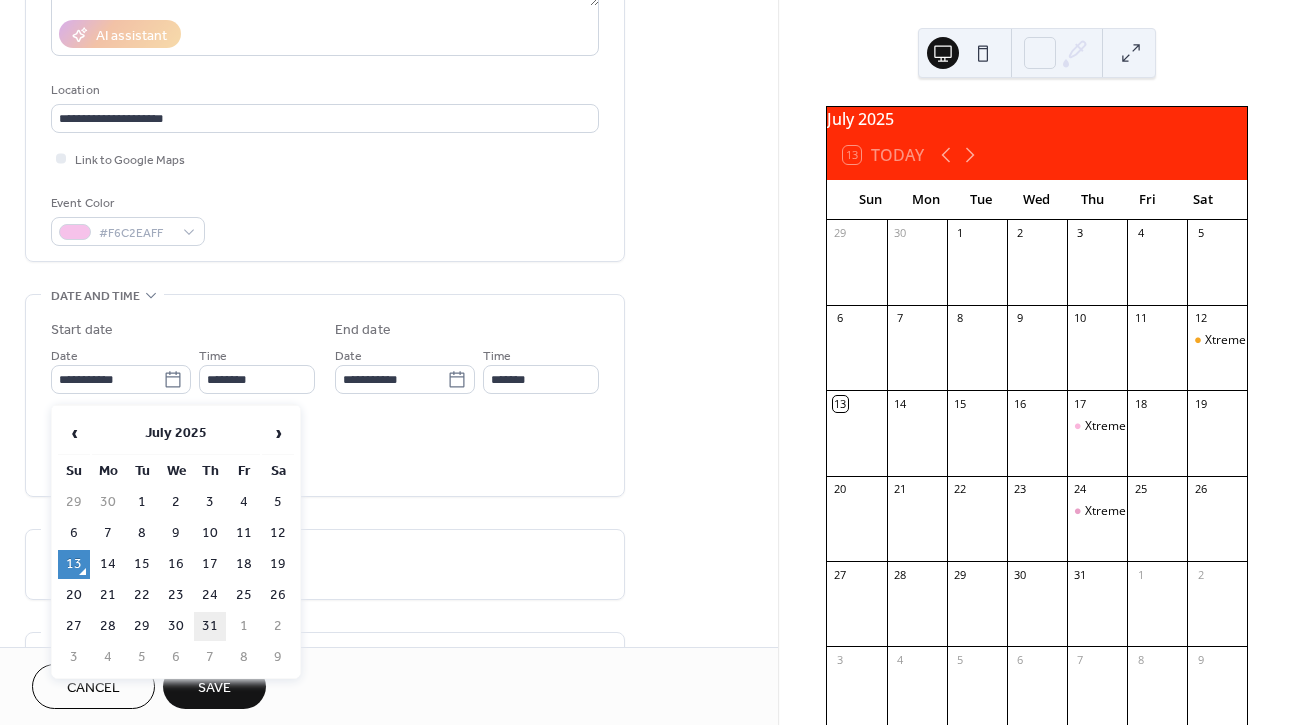 click on "31" at bounding box center (210, 626) 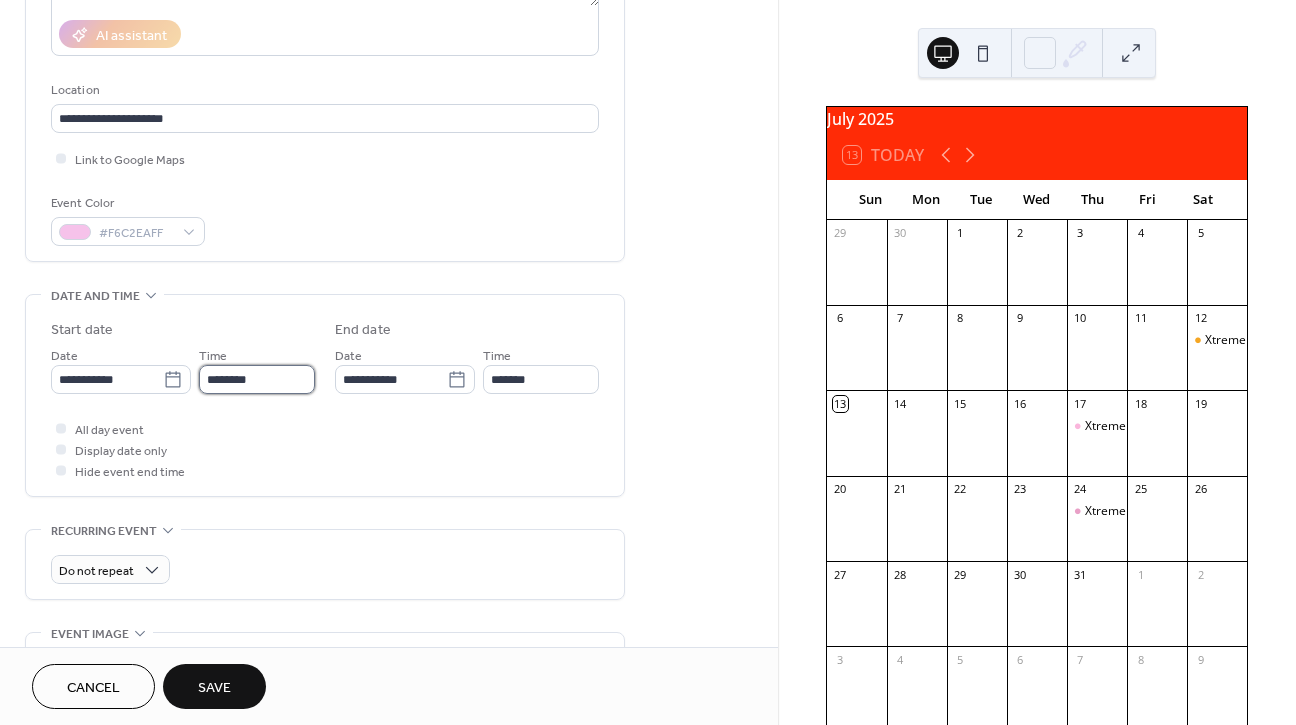 click on "********" at bounding box center [257, 379] 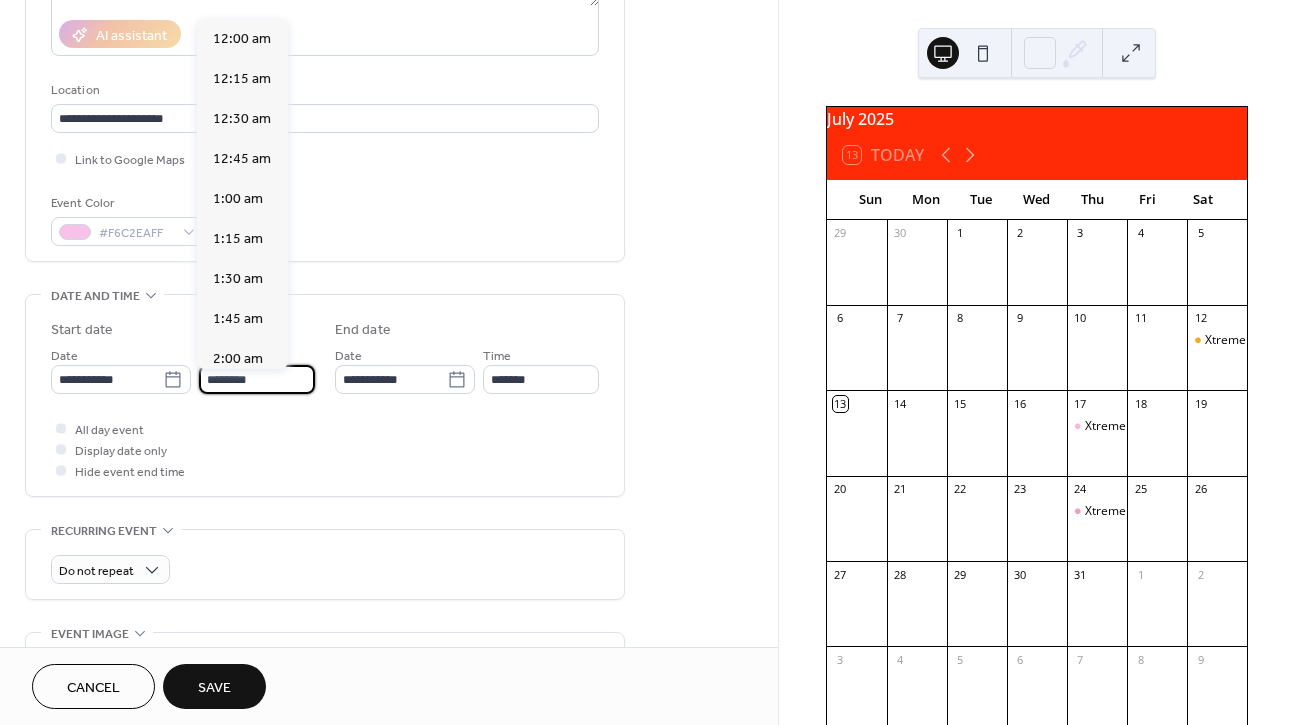 scroll, scrollTop: 1920, scrollLeft: 0, axis: vertical 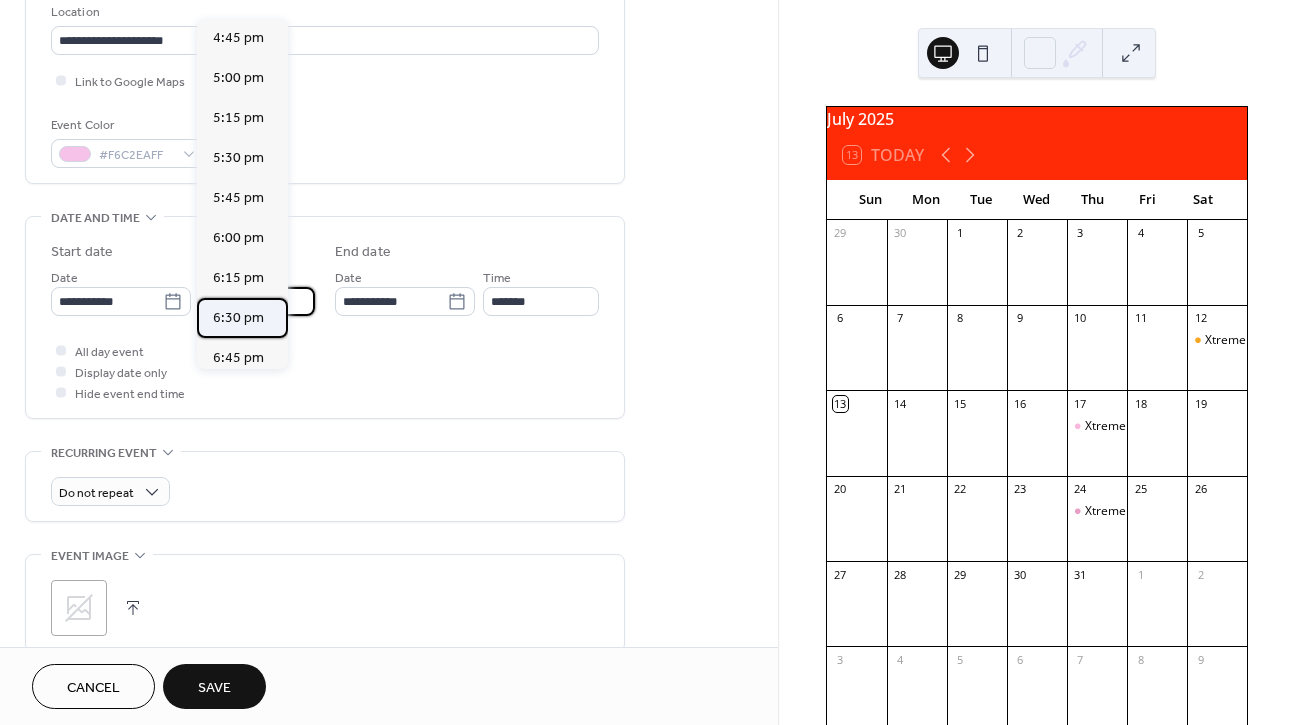 click on "6:30 pm" at bounding box center [238, 318] 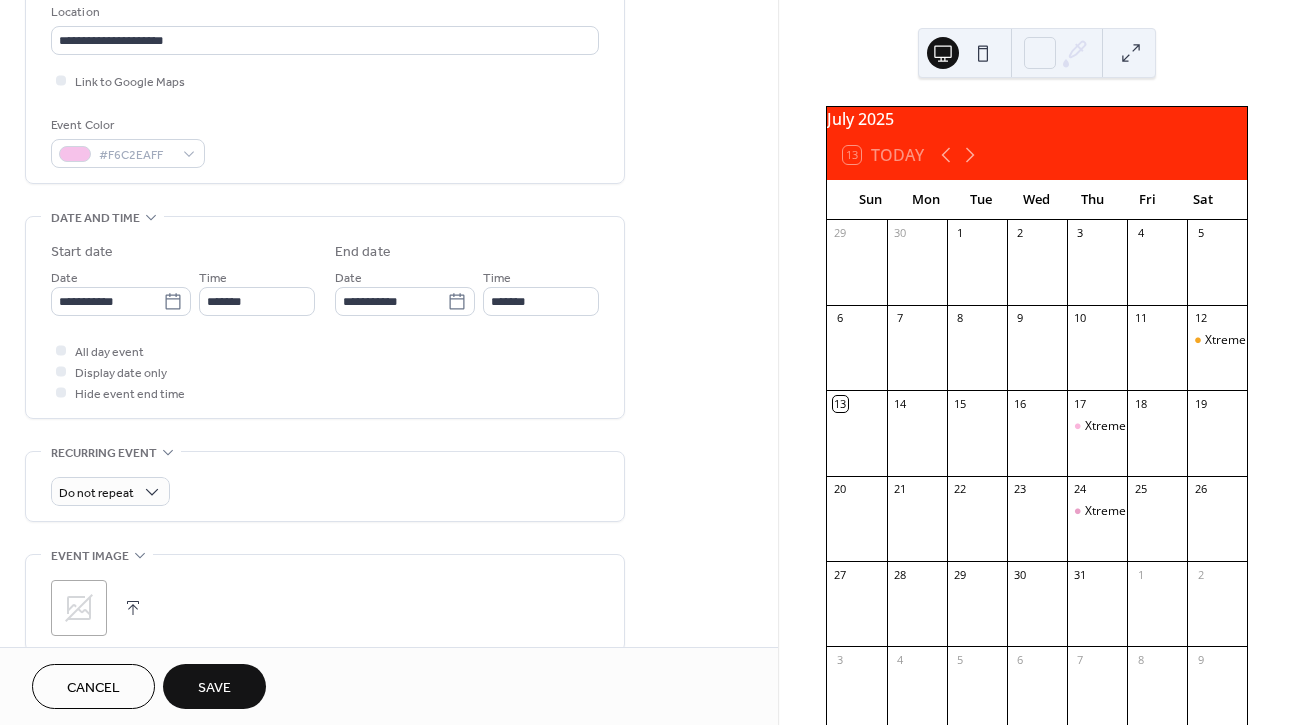 type on "*******" 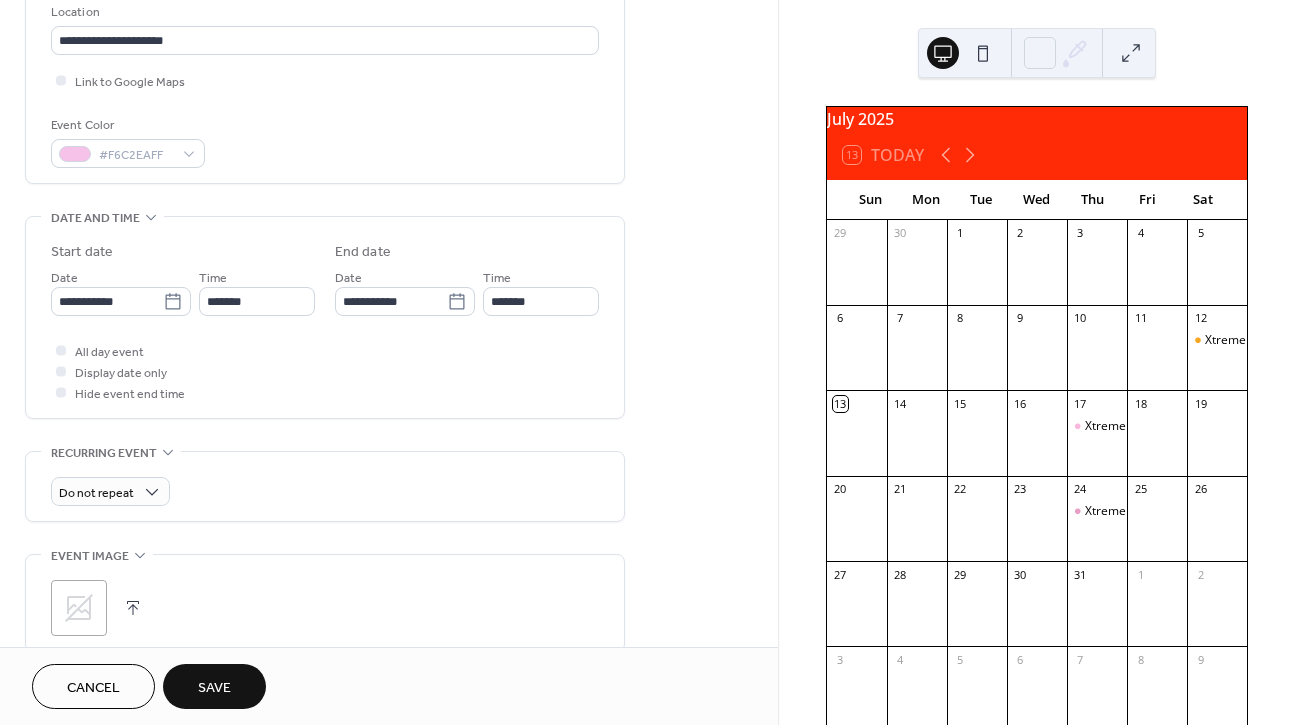 type on "*******" 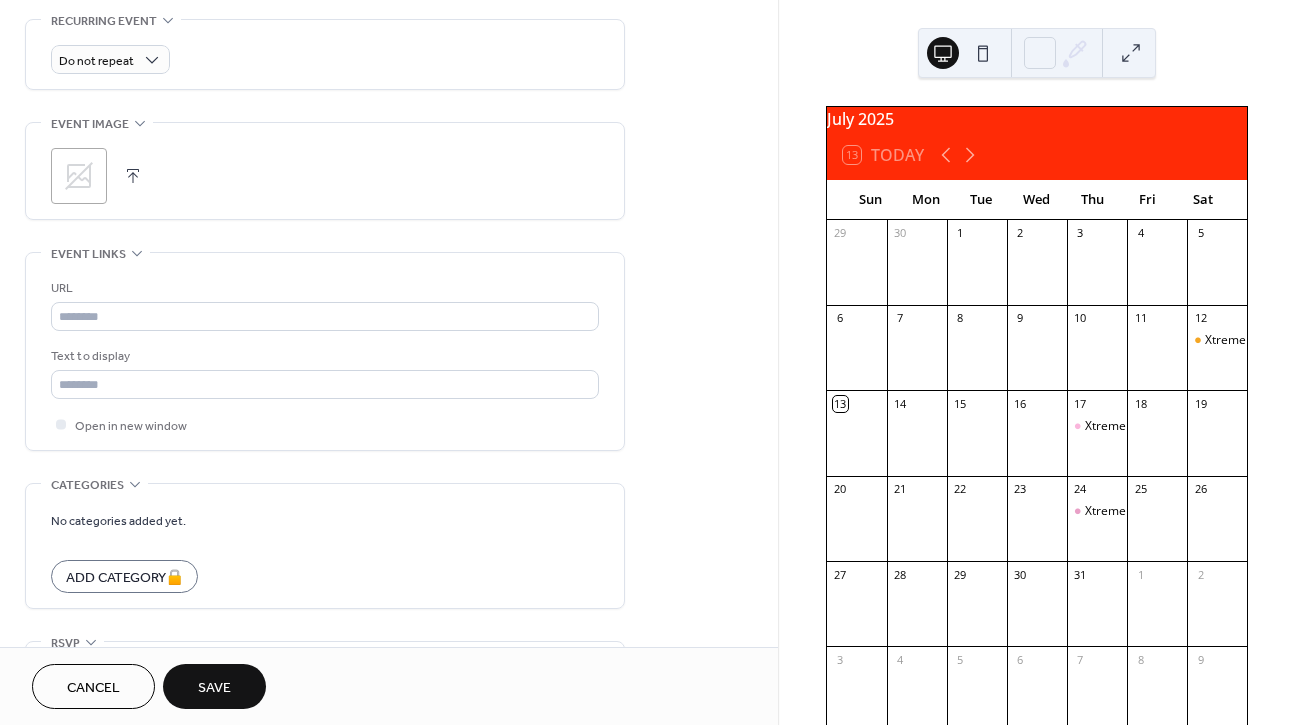 scroll, scrollTop: 916, scrollLeft: 0, axis: vertical 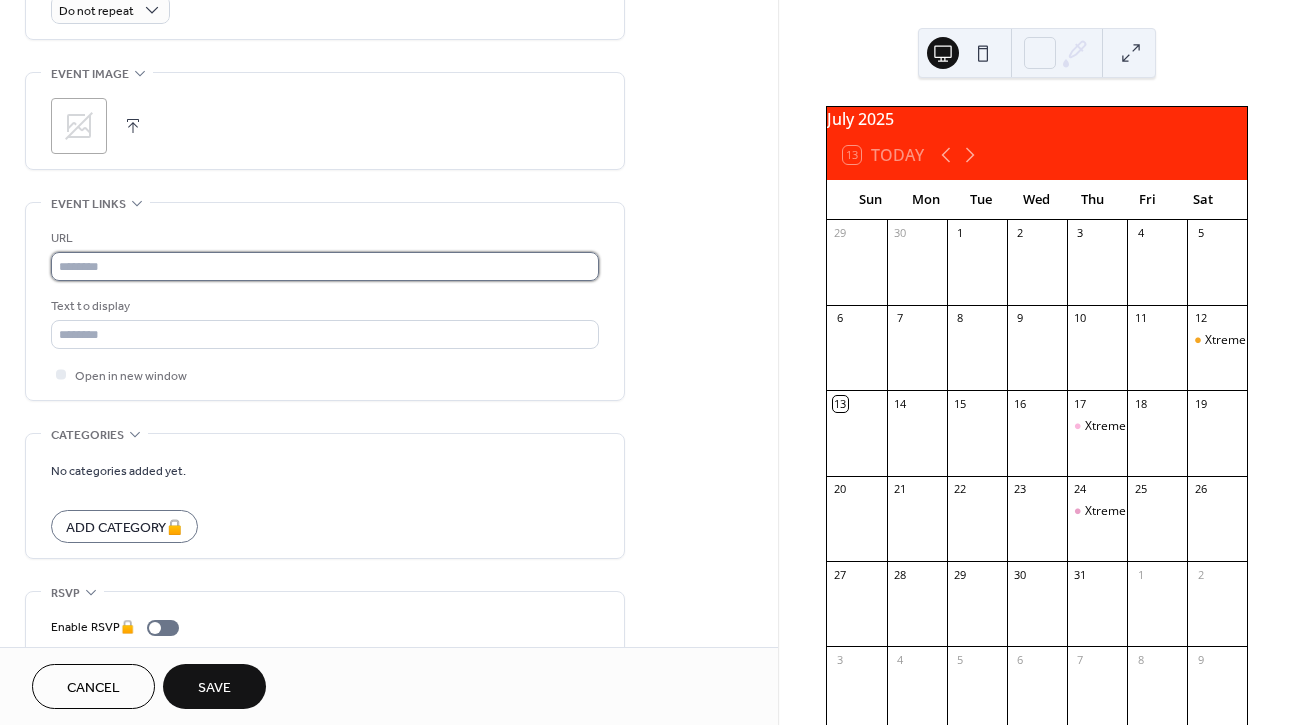 click at bounding box center (325, 266) 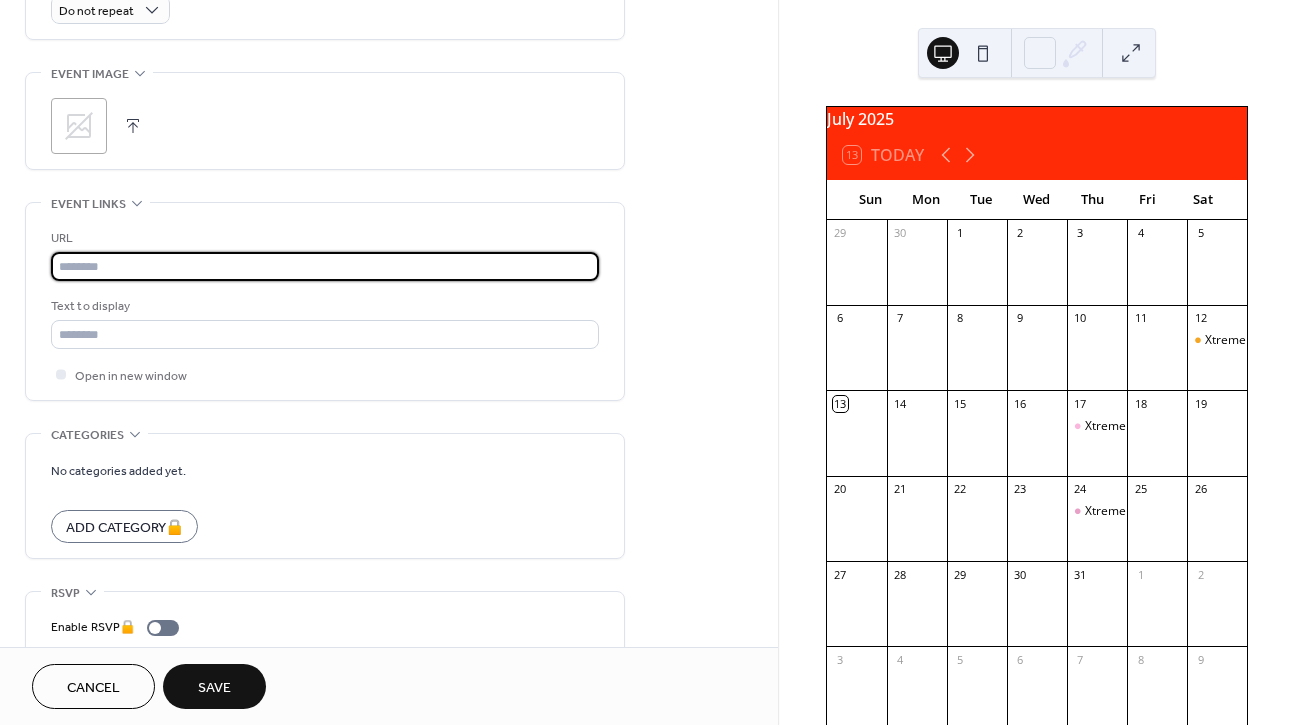 paste on "**********" 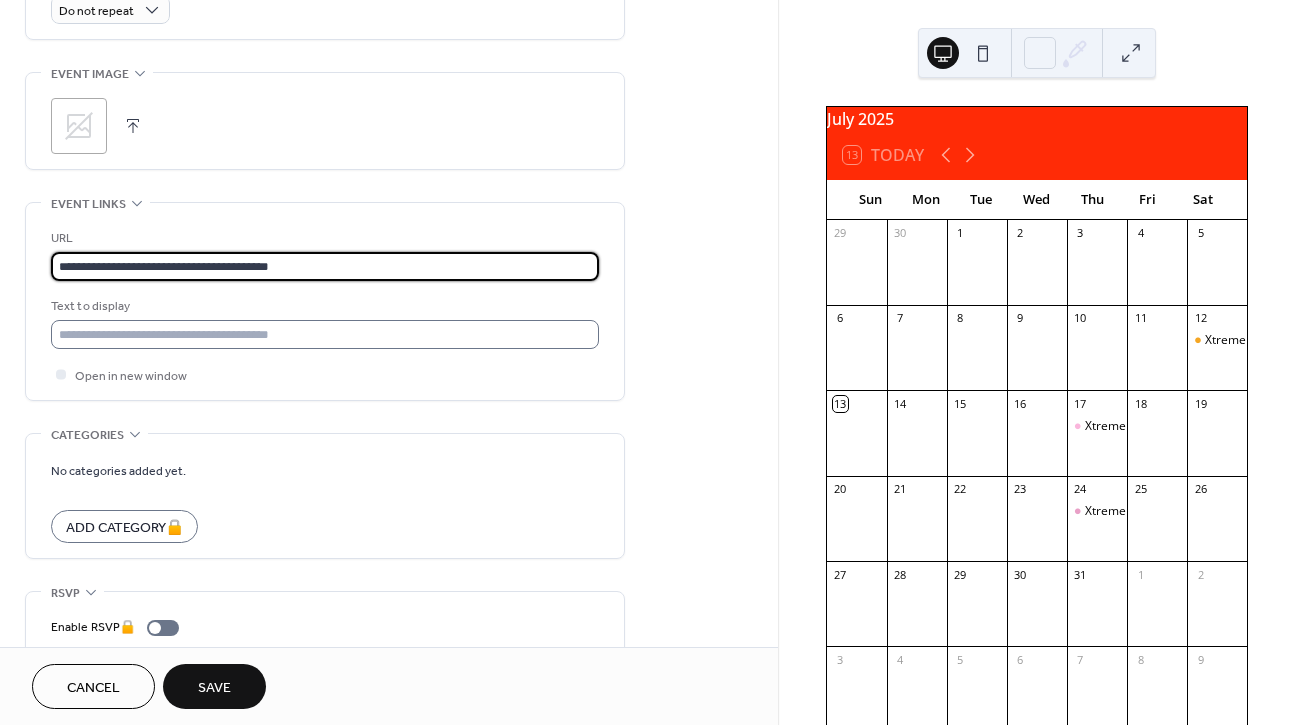 type on "**********" 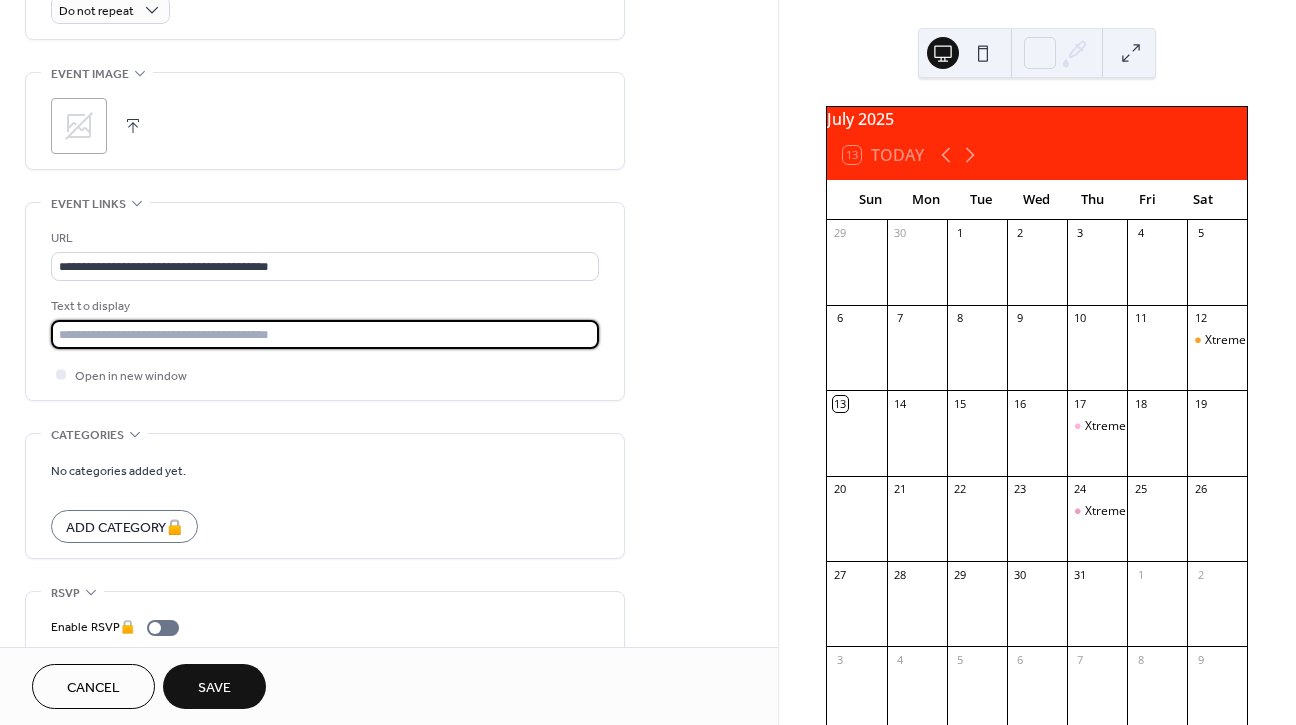 click at bounding box center [325, 334] 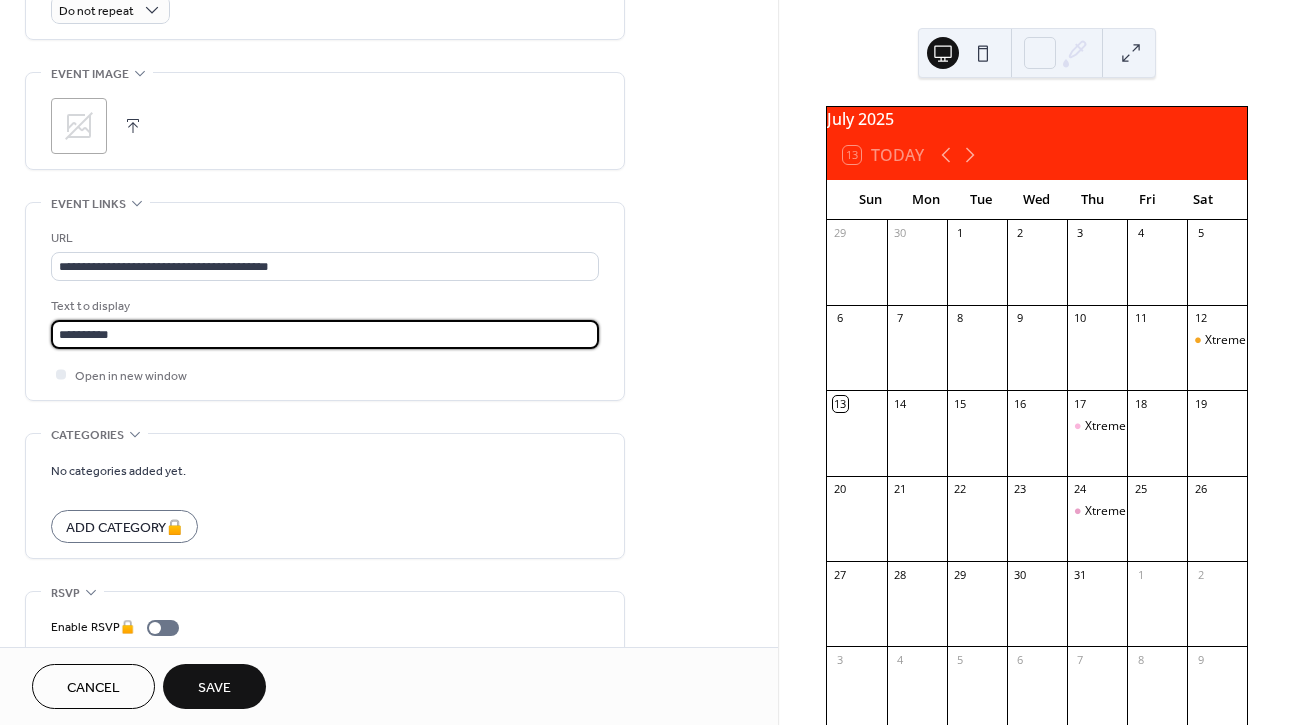 type on "**********" 